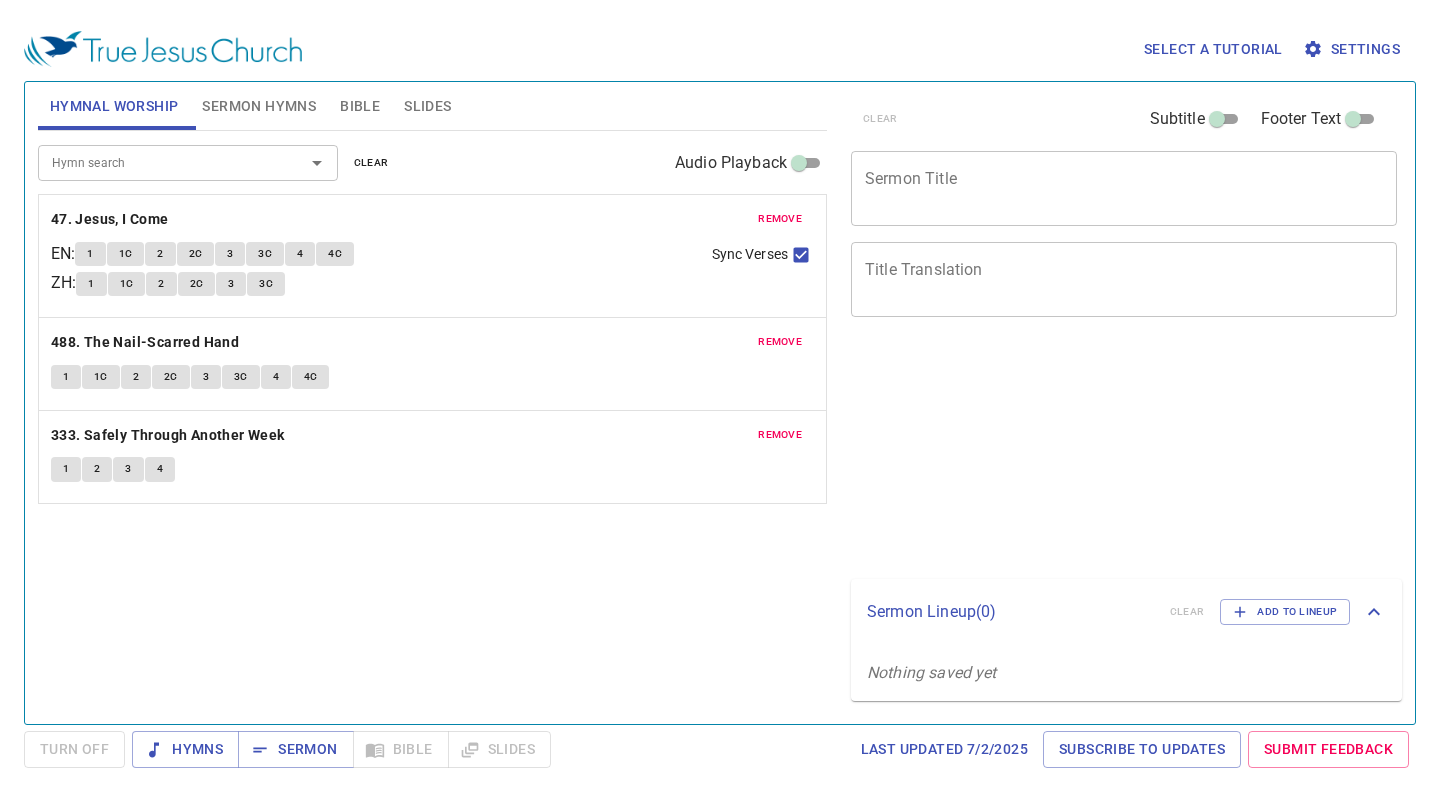 scroll, scrollTop: 0, scrollLeft: 0, axis: both 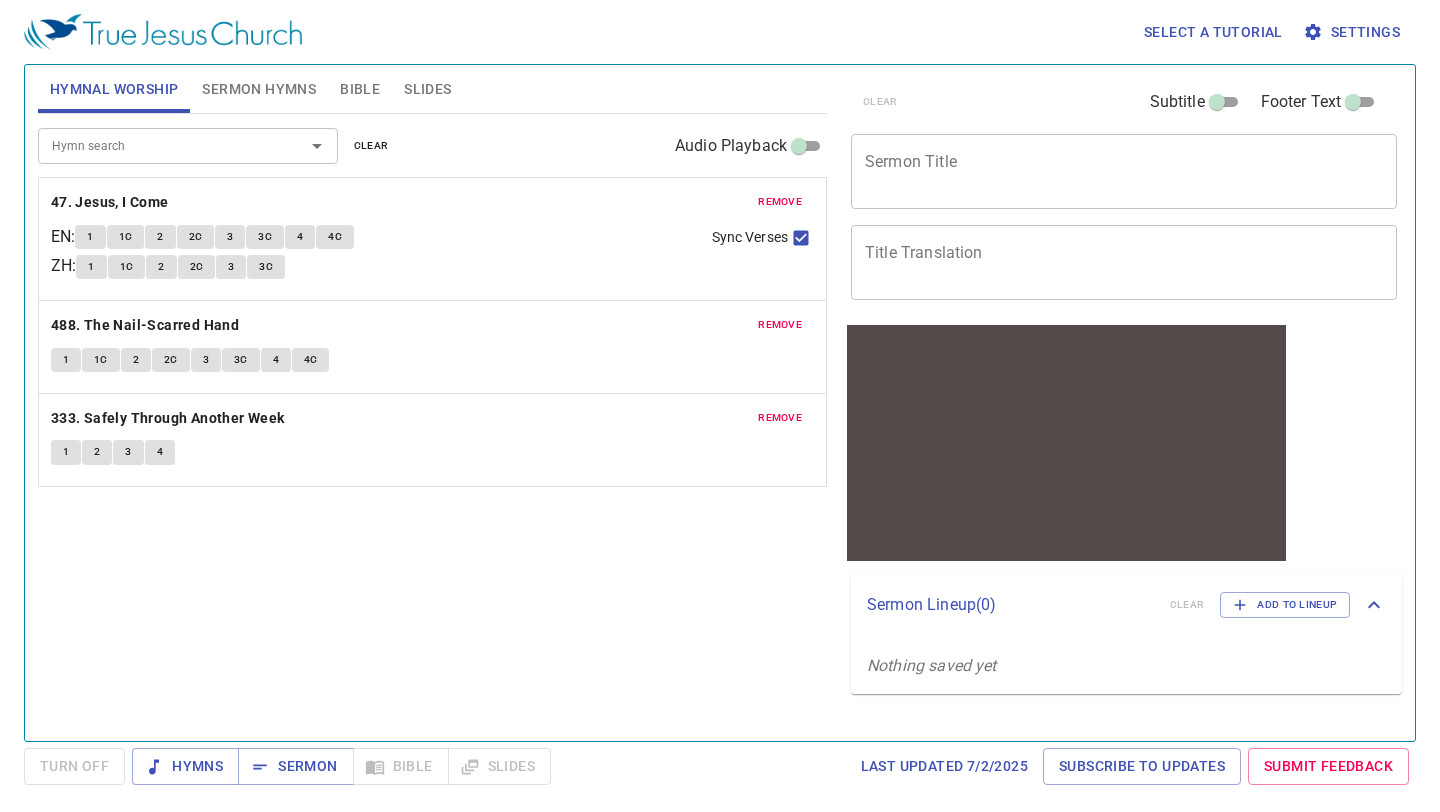 click on "Bible" at bounding box center (360, 89) 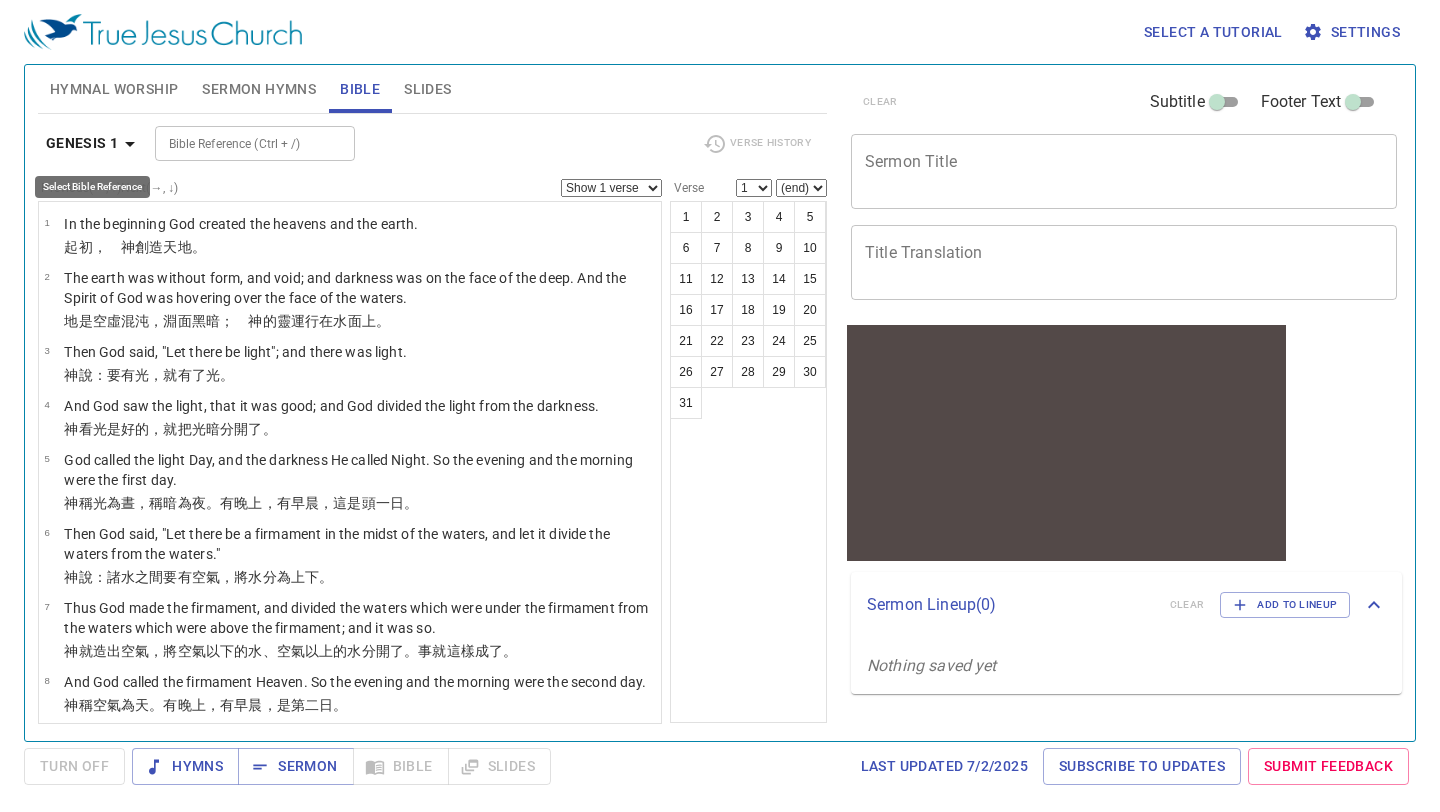 click 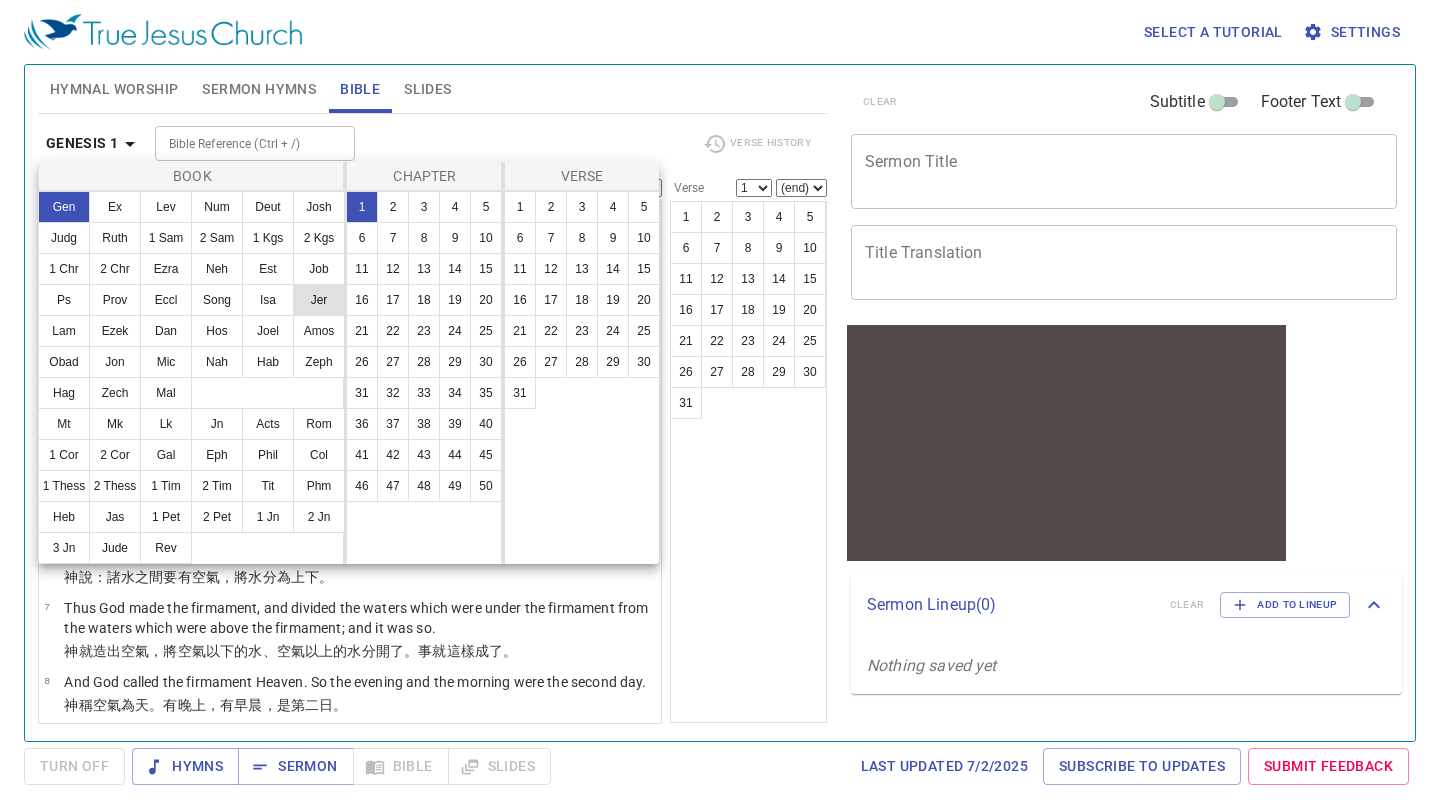 click on "Jer" at bounding box center (319, 300) 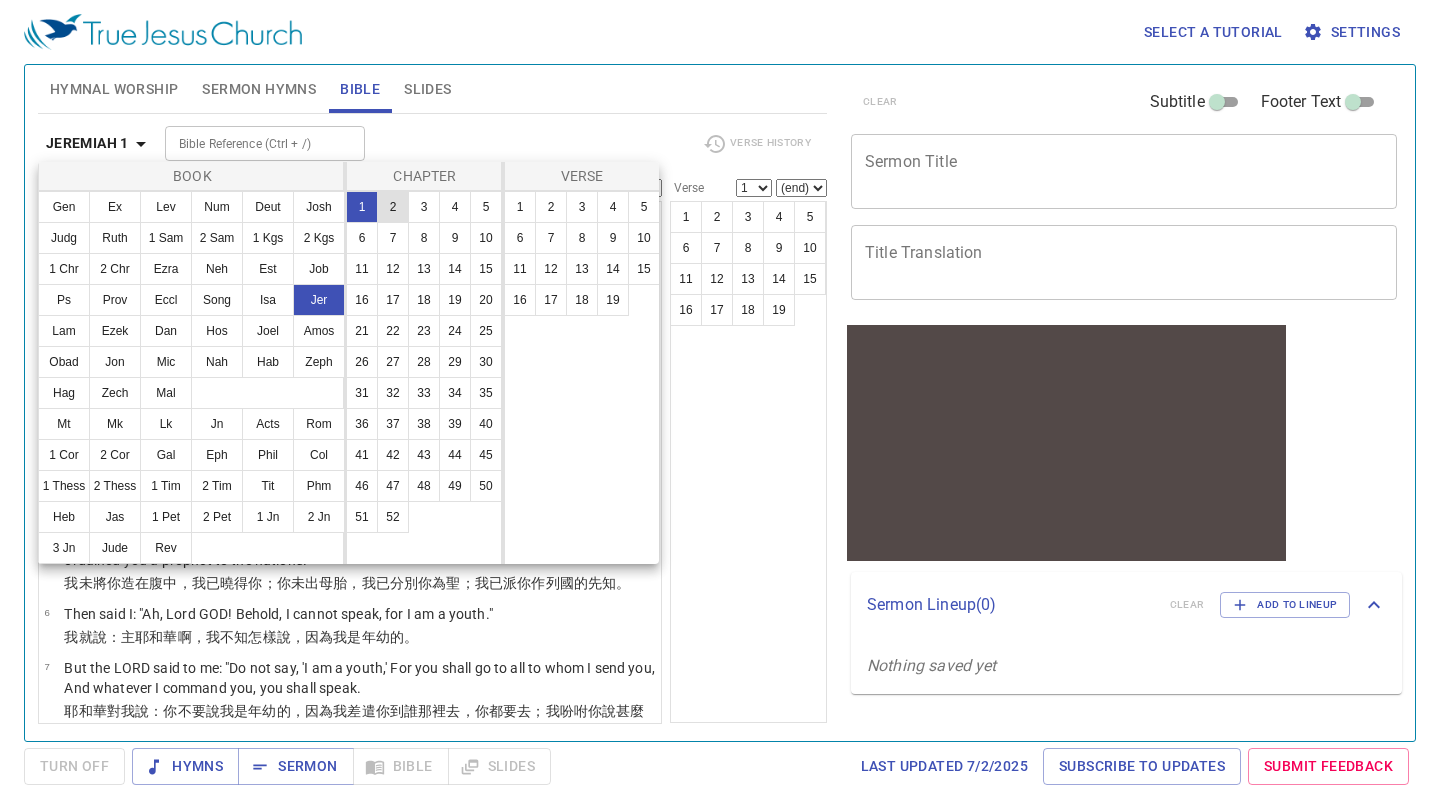 click on "2" at bounding box center [393, 207] 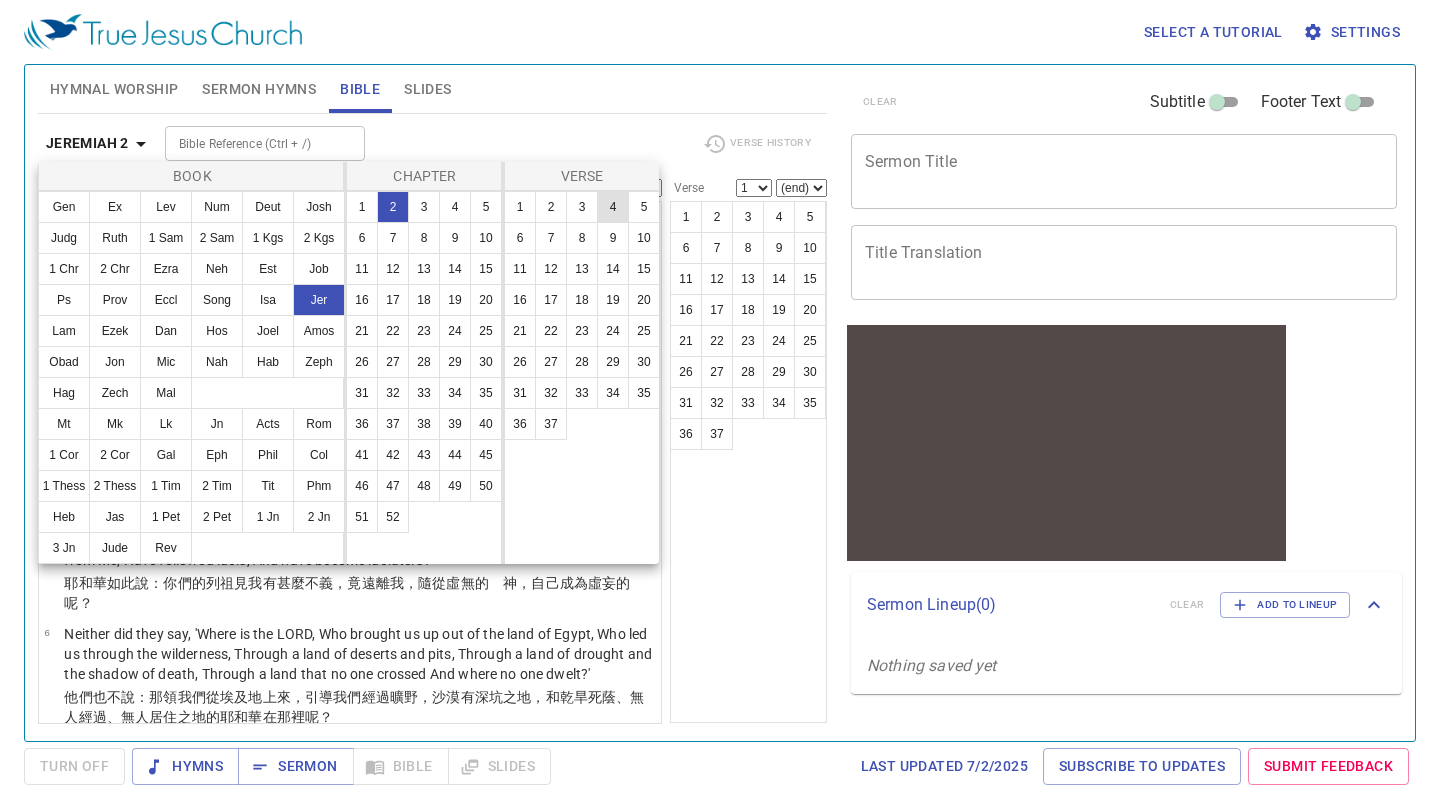 click on "4" at bounding box center (613, 207) 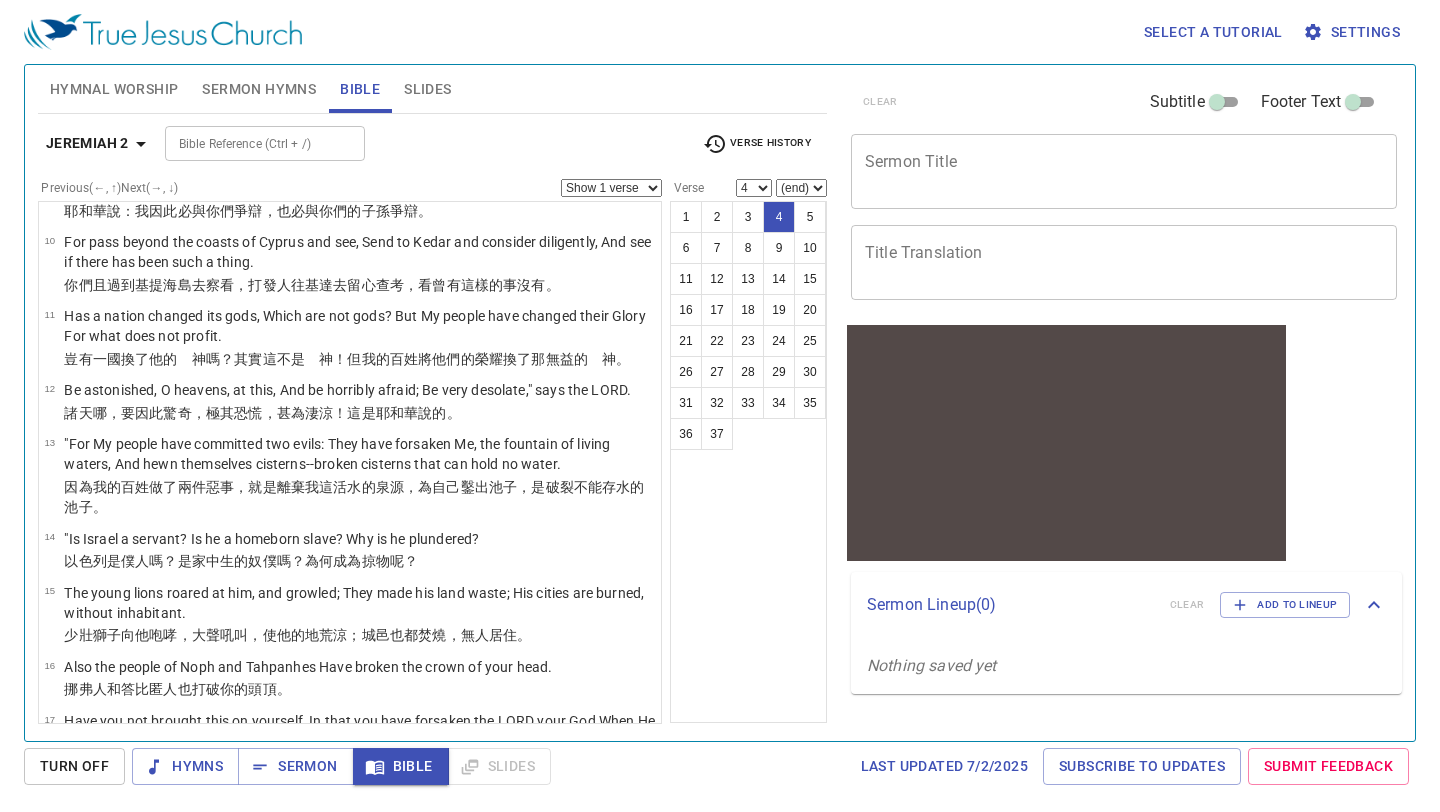 scroll, scrollTop: 794, scrollLeft: 0, axis: vertical 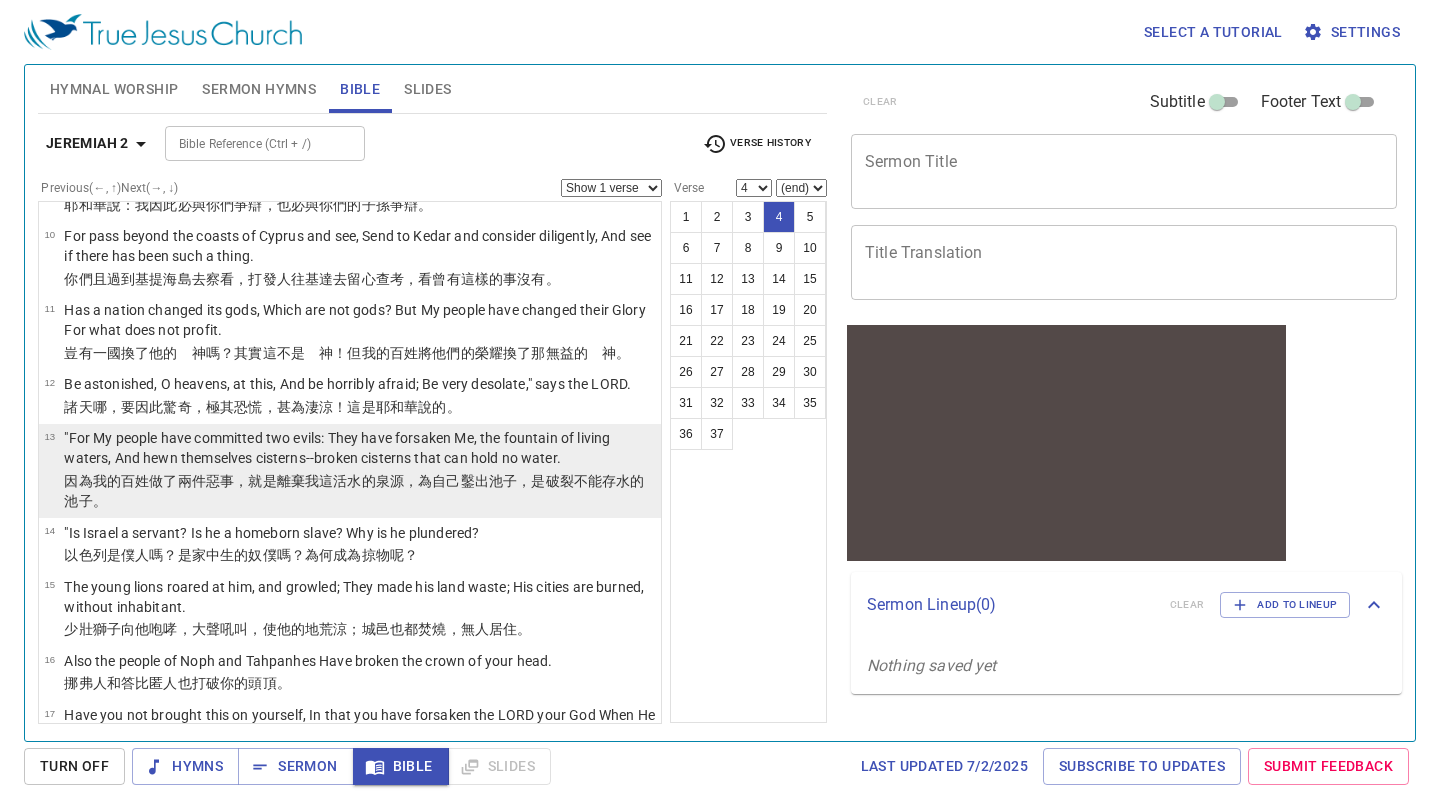 click on ""For My people have committed two evils: They have forsaken Me, the fountain of living waters, And hewn themselves cisterns--broken cisterns that can hold no water." at bounding box center (359, 448) 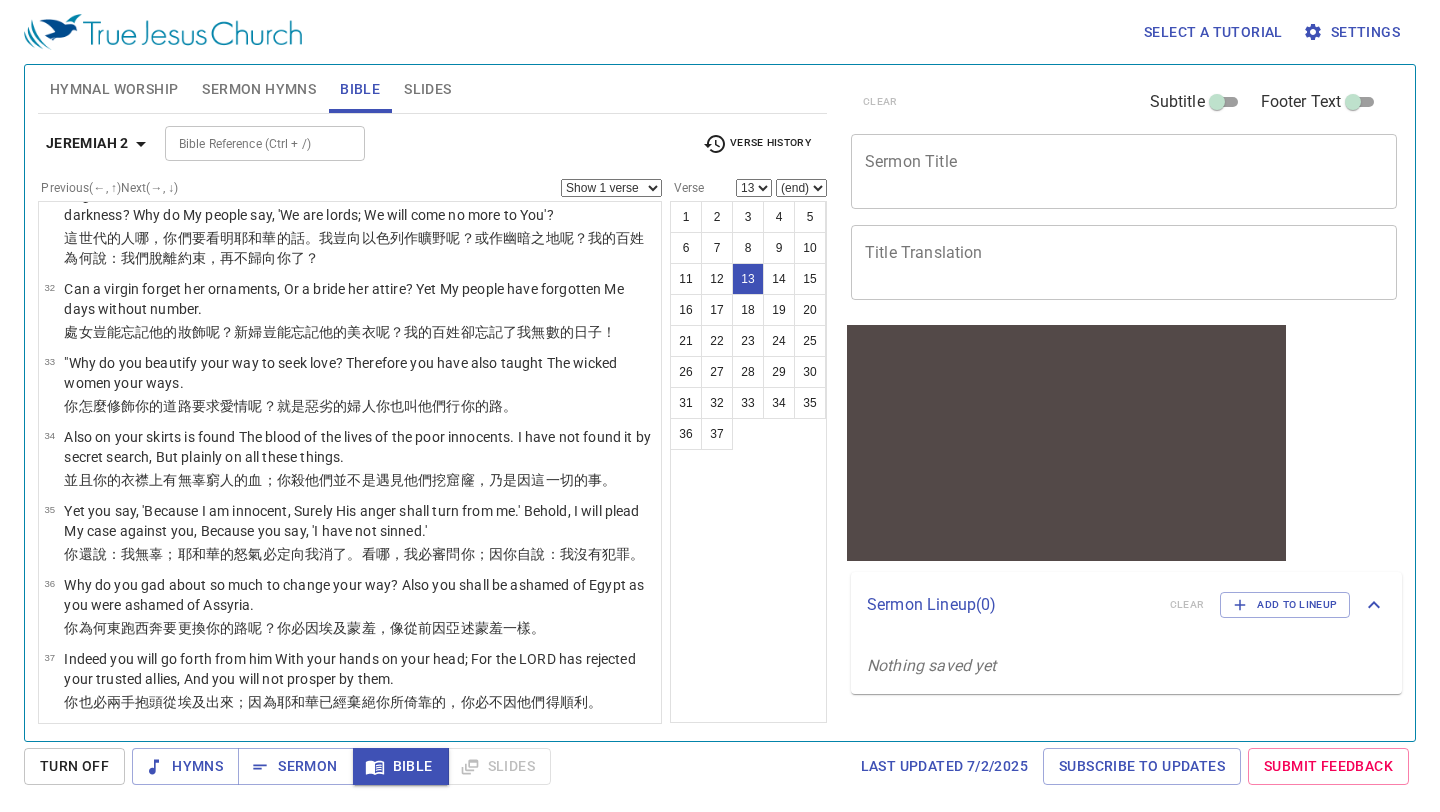 scroll, scrollTop: 2574, scrollLeft: 0, axis: vertical 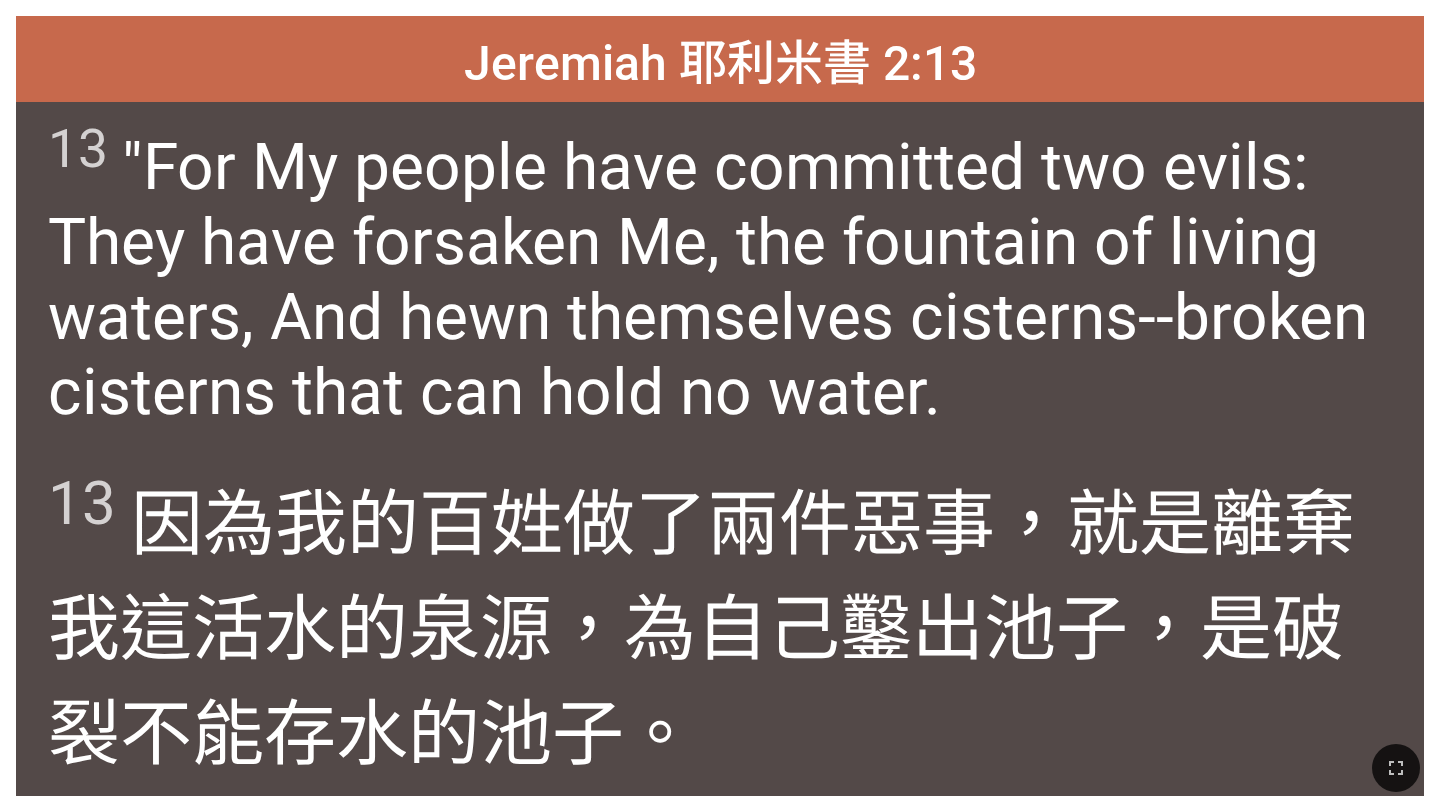click on "13 "For My people have committed two evils: They have forsaken Me, the fountain of living waters, And hewn themselves cisterns--broken cisterns that can hold no water." at bounding box center (719, 274) 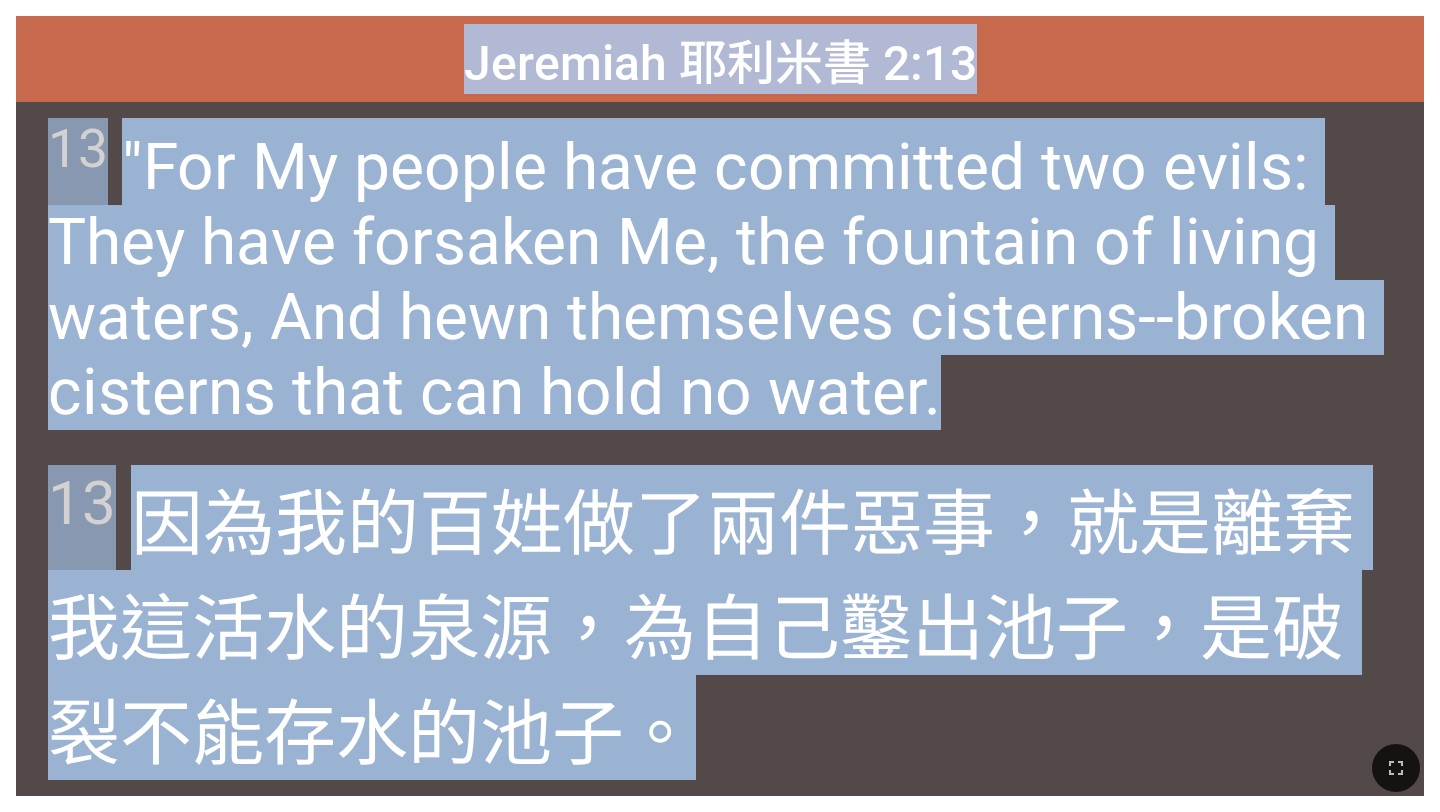 drag, startPoint x: 476, startPoint y: 59, endPoint x: 730, endPoint y: 726, distance: 713.72614 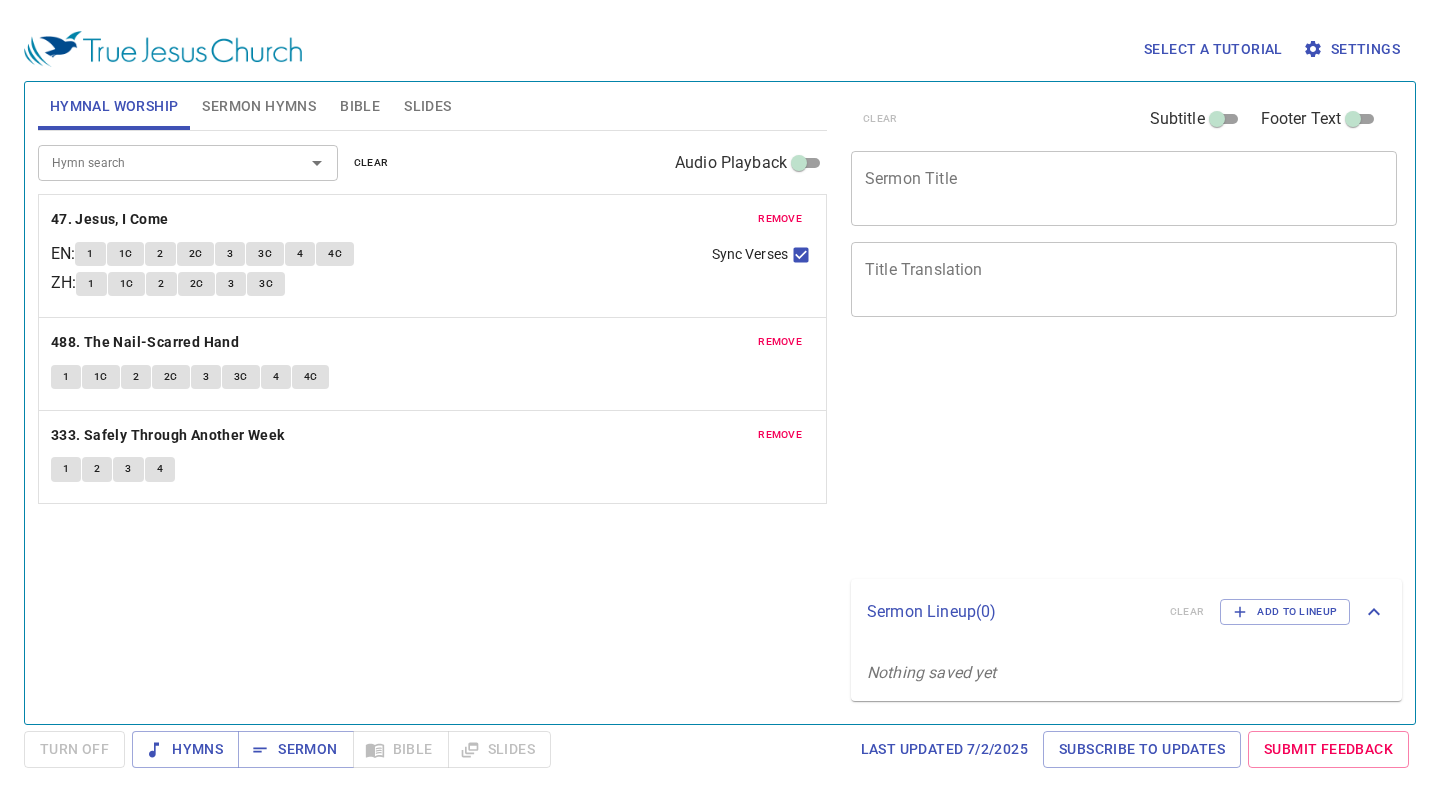 scroll, scrollTop: 0, scrollLeft: 0, axis: both 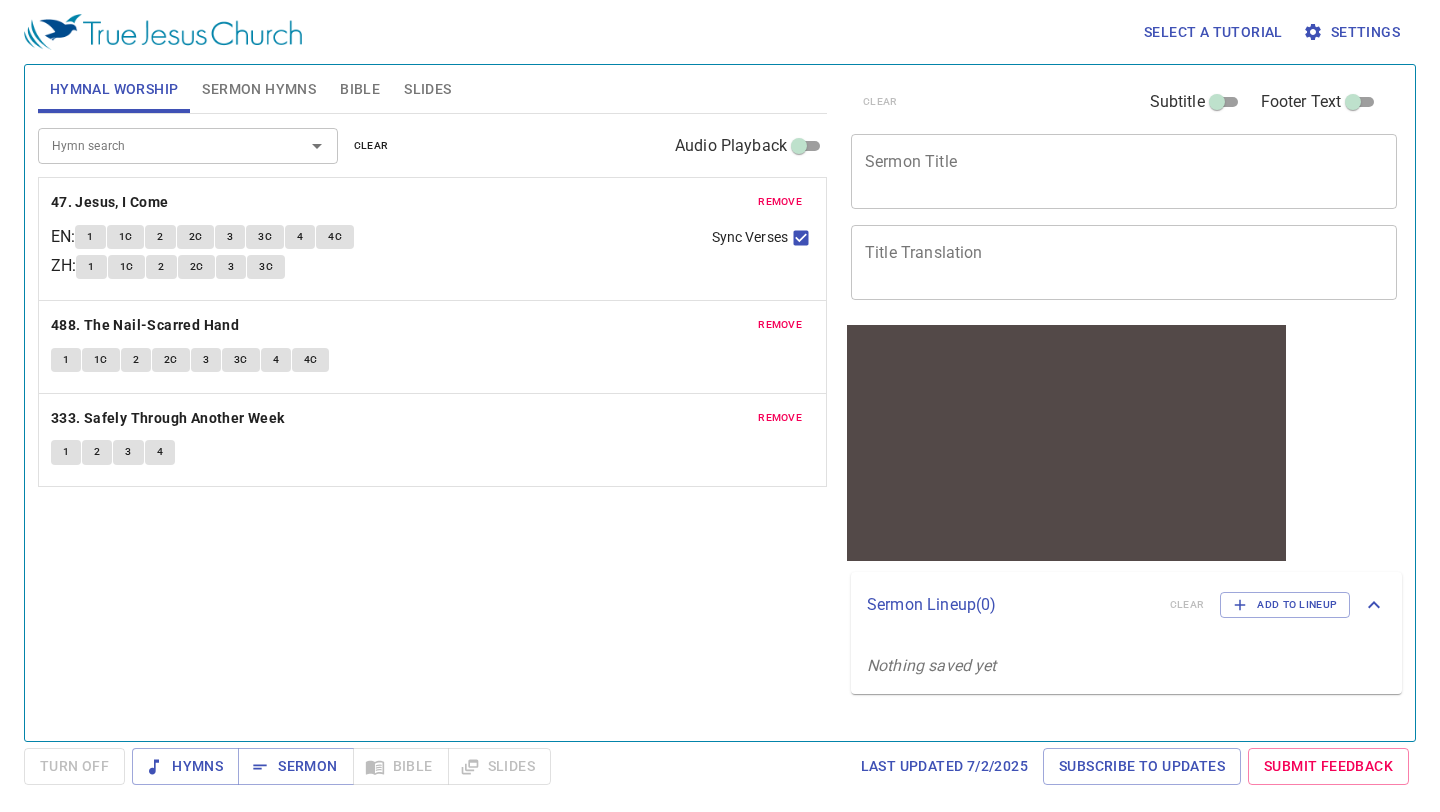 click 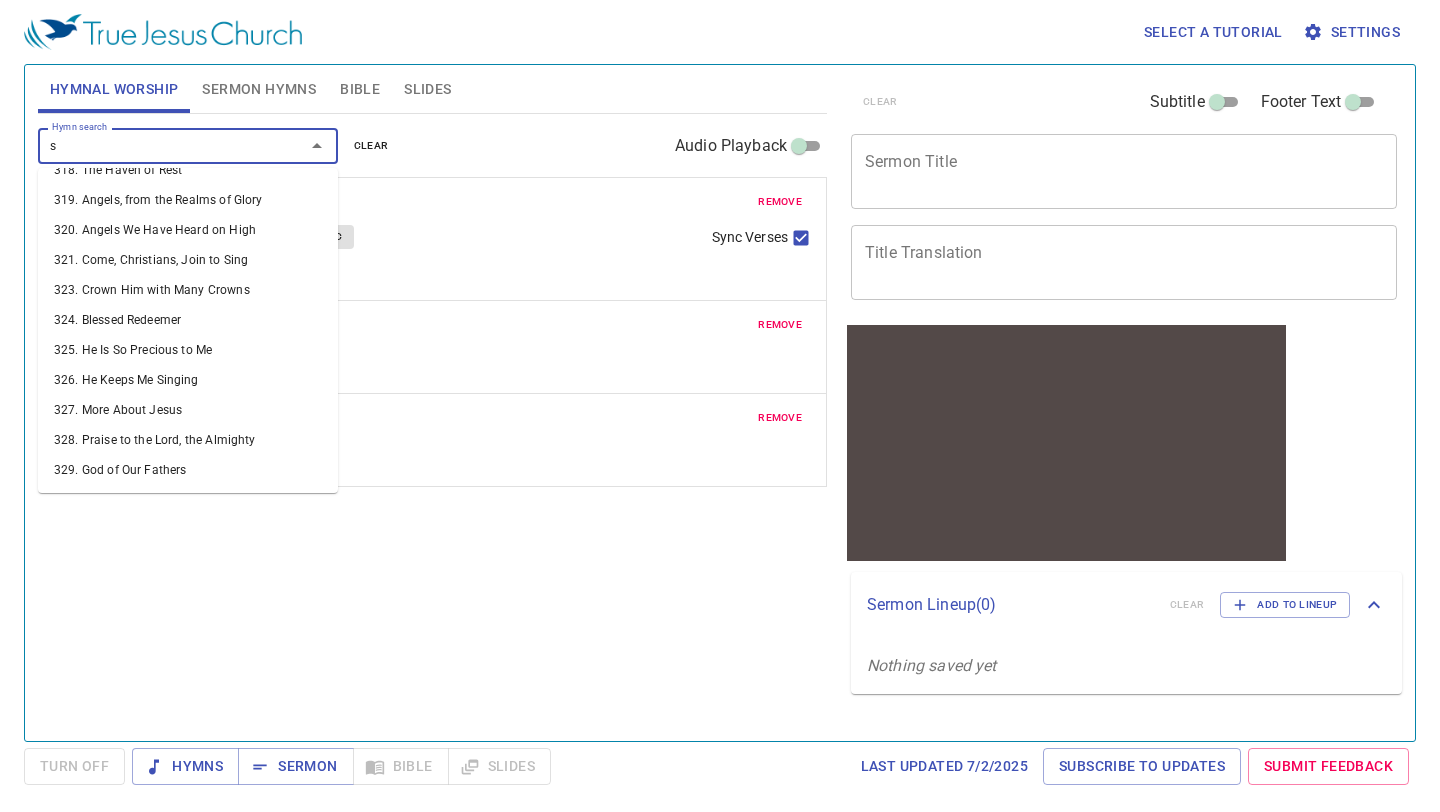 scroll, scrollTop: 12, scrollLeft: 0, axis: vertical 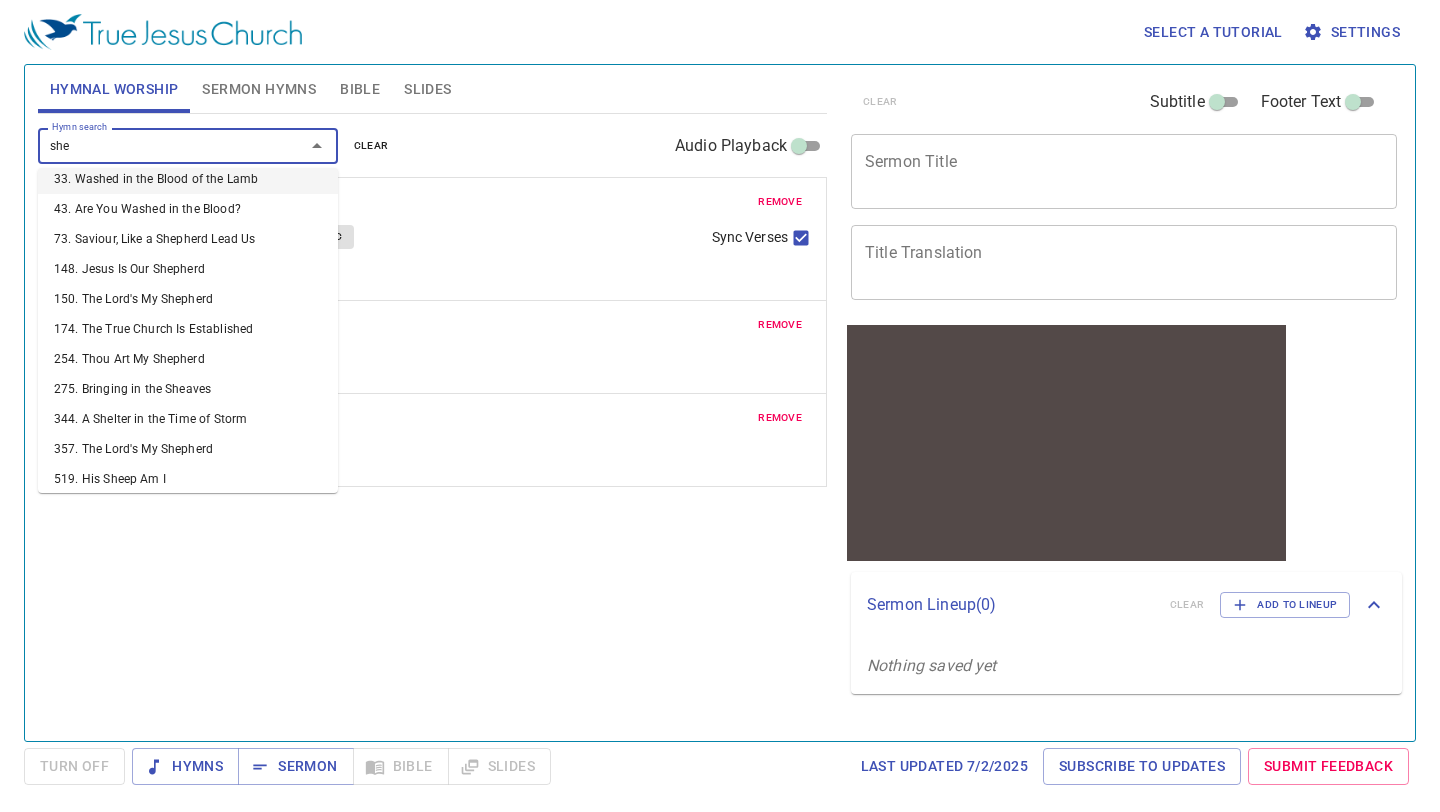 type on "shep" 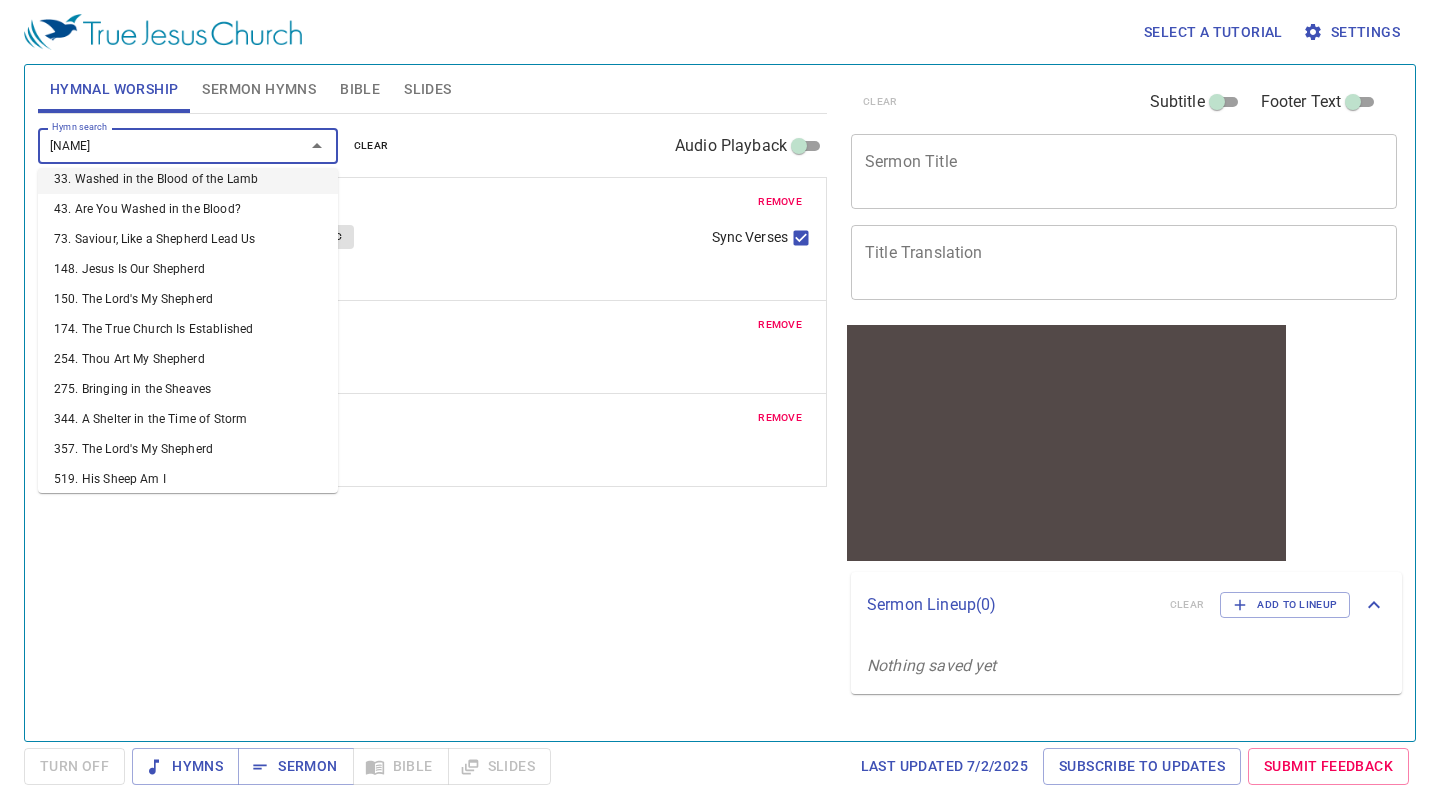 scroll, scrollTop: 0, scrollLeft: 0, axis: both 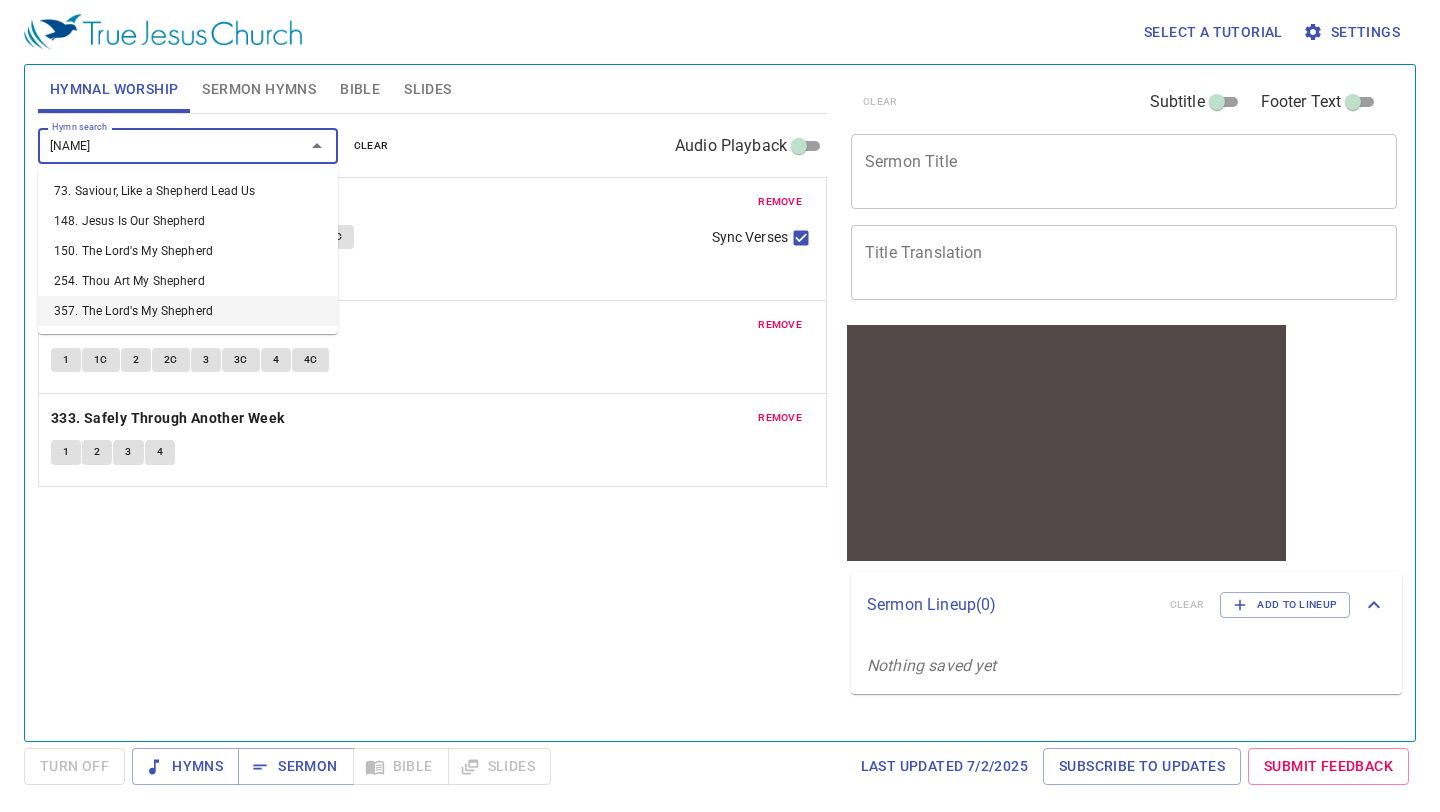click on "357. The Lord's My Shepherd" at bounding box center (188, 311) 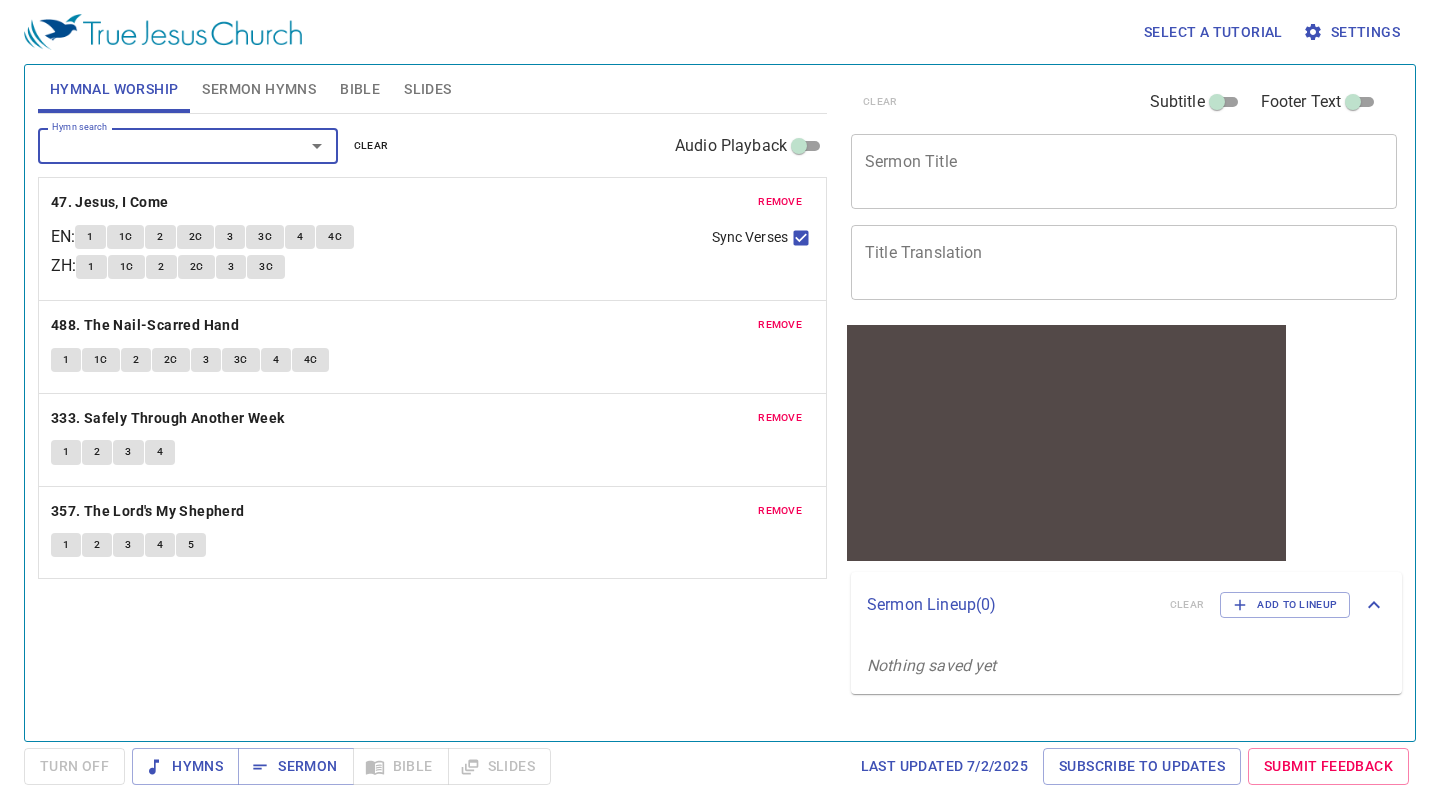 click on "1" at bounding box center [66, 545] 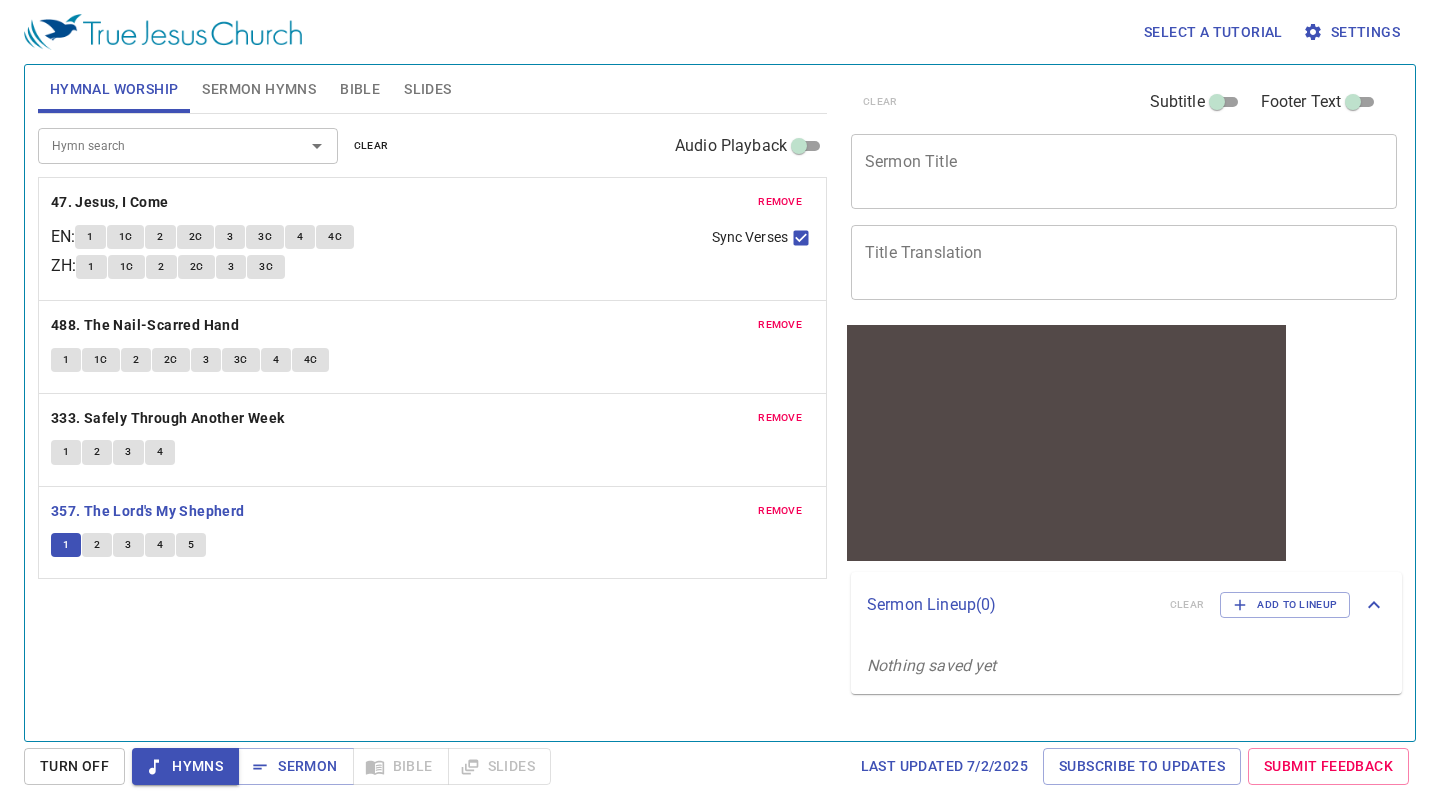 click on "remove" at bounding box center (780, 511) 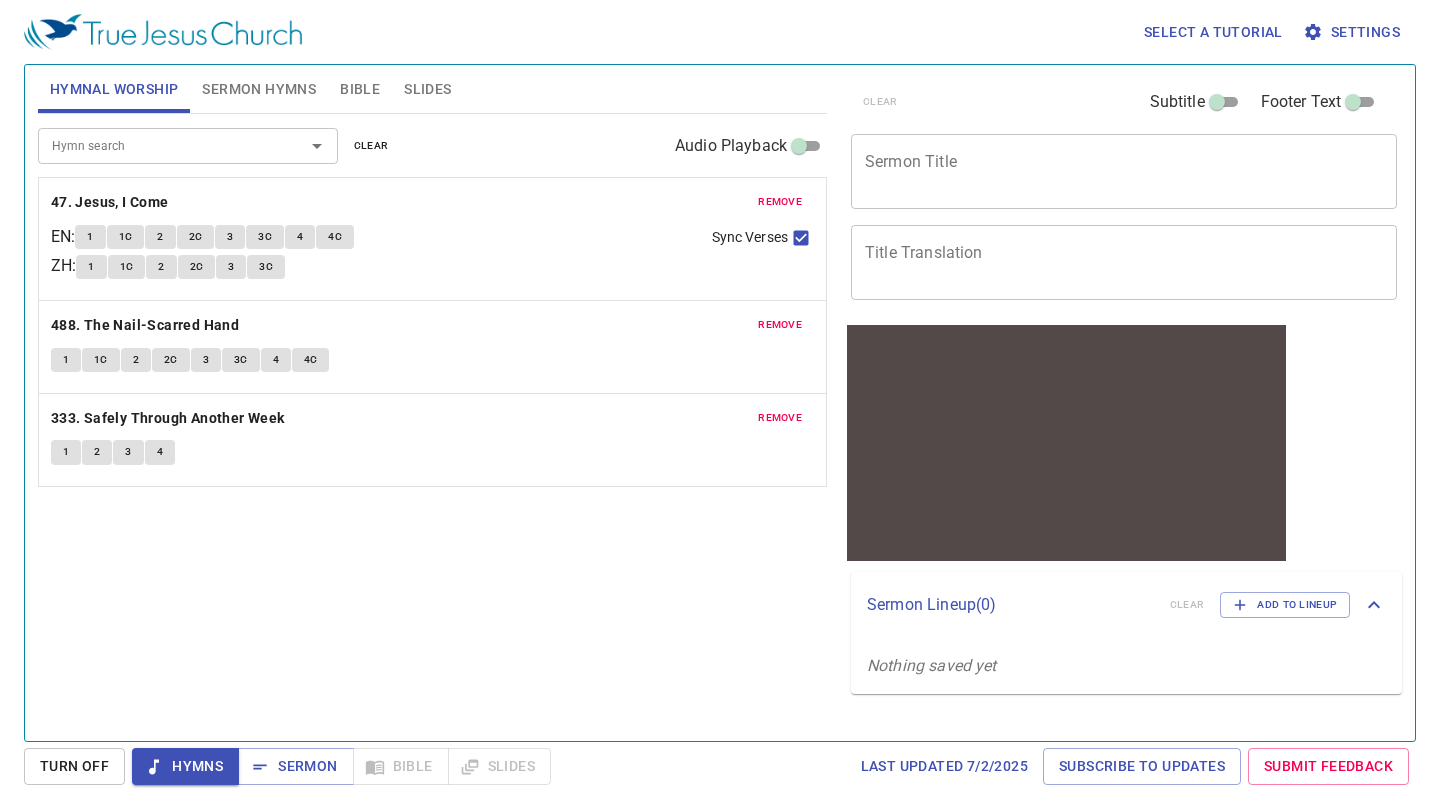 click on "remove" at bounding box center [780, 418] 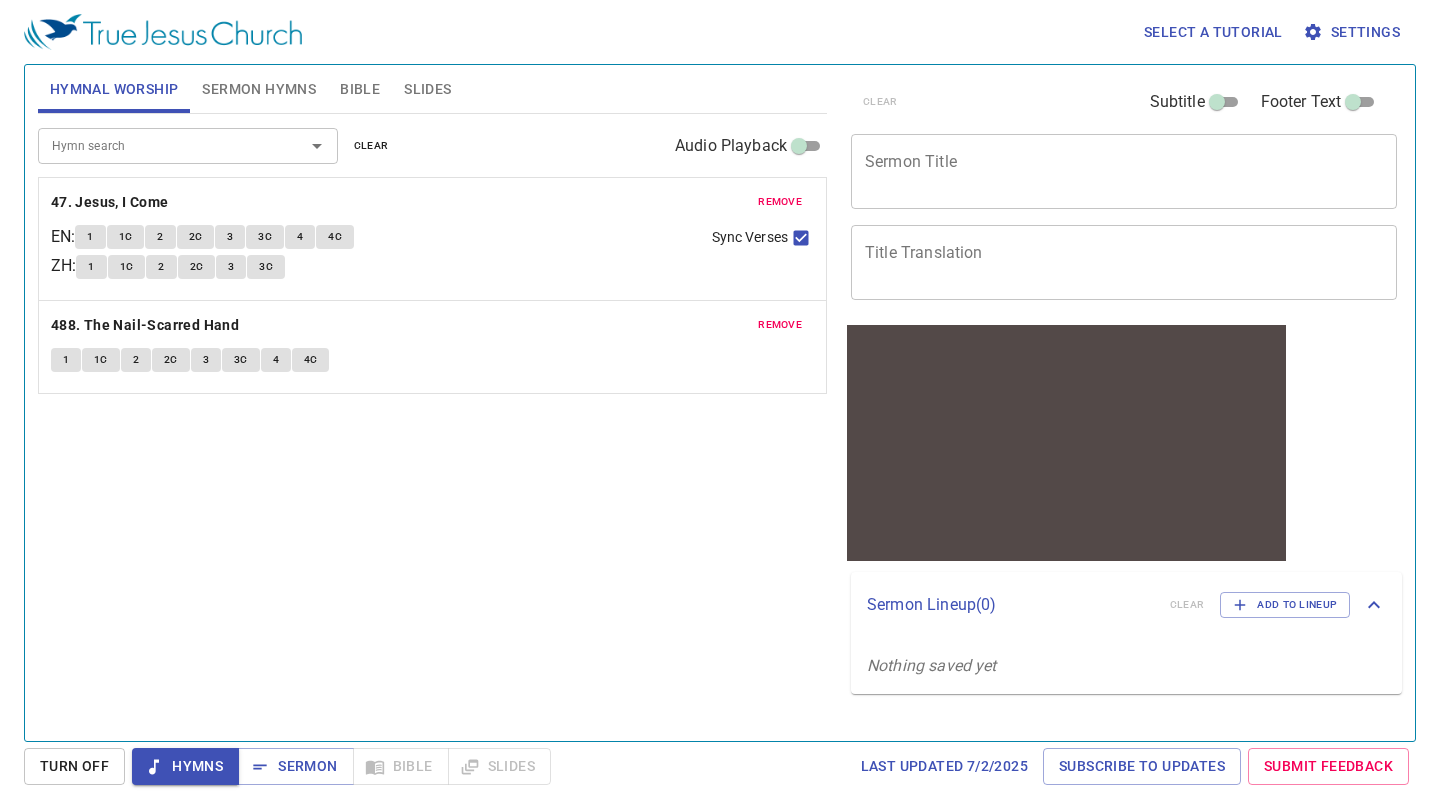 click on "remove" at bounding box center [780, 325] 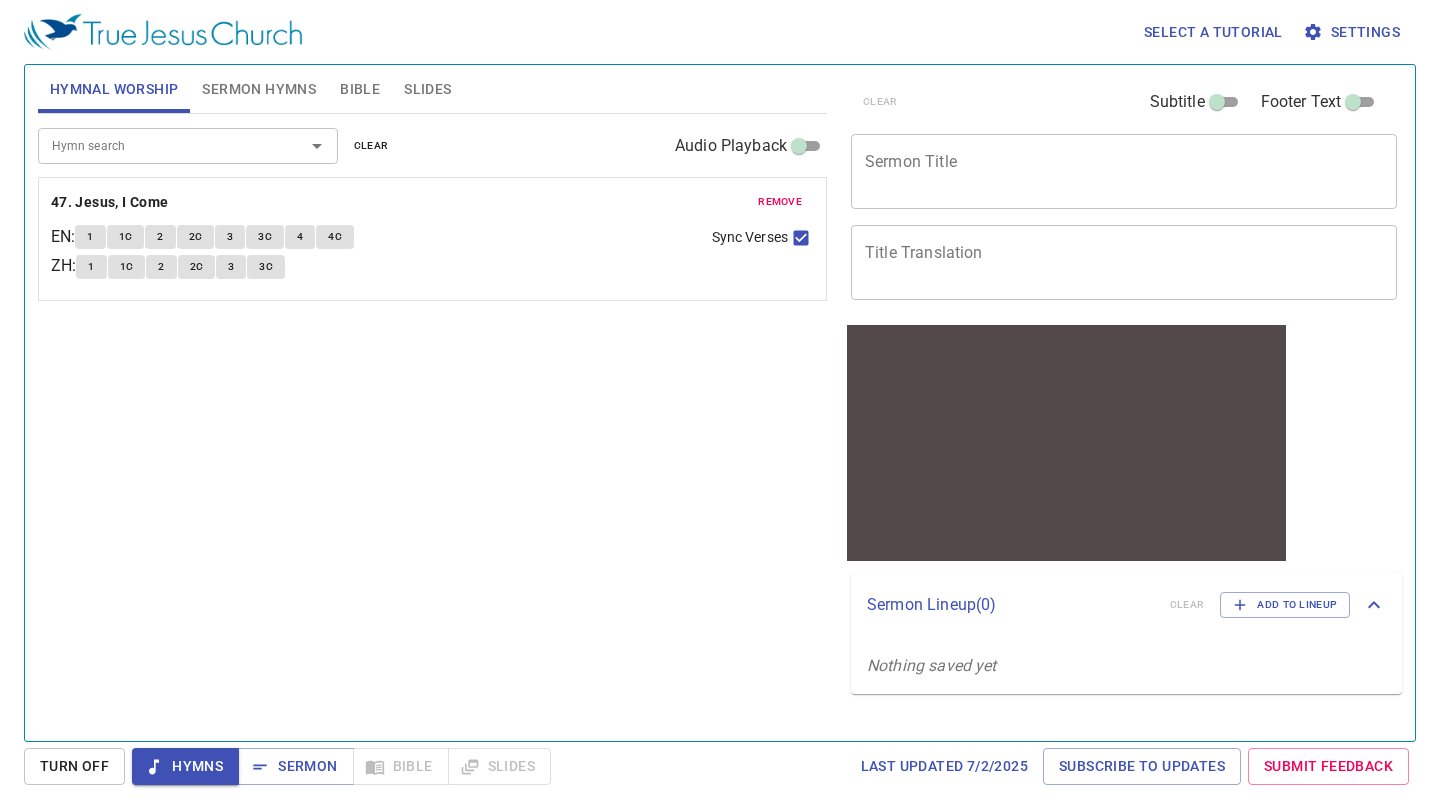 click on "remove" at bounding box center [780, 202] 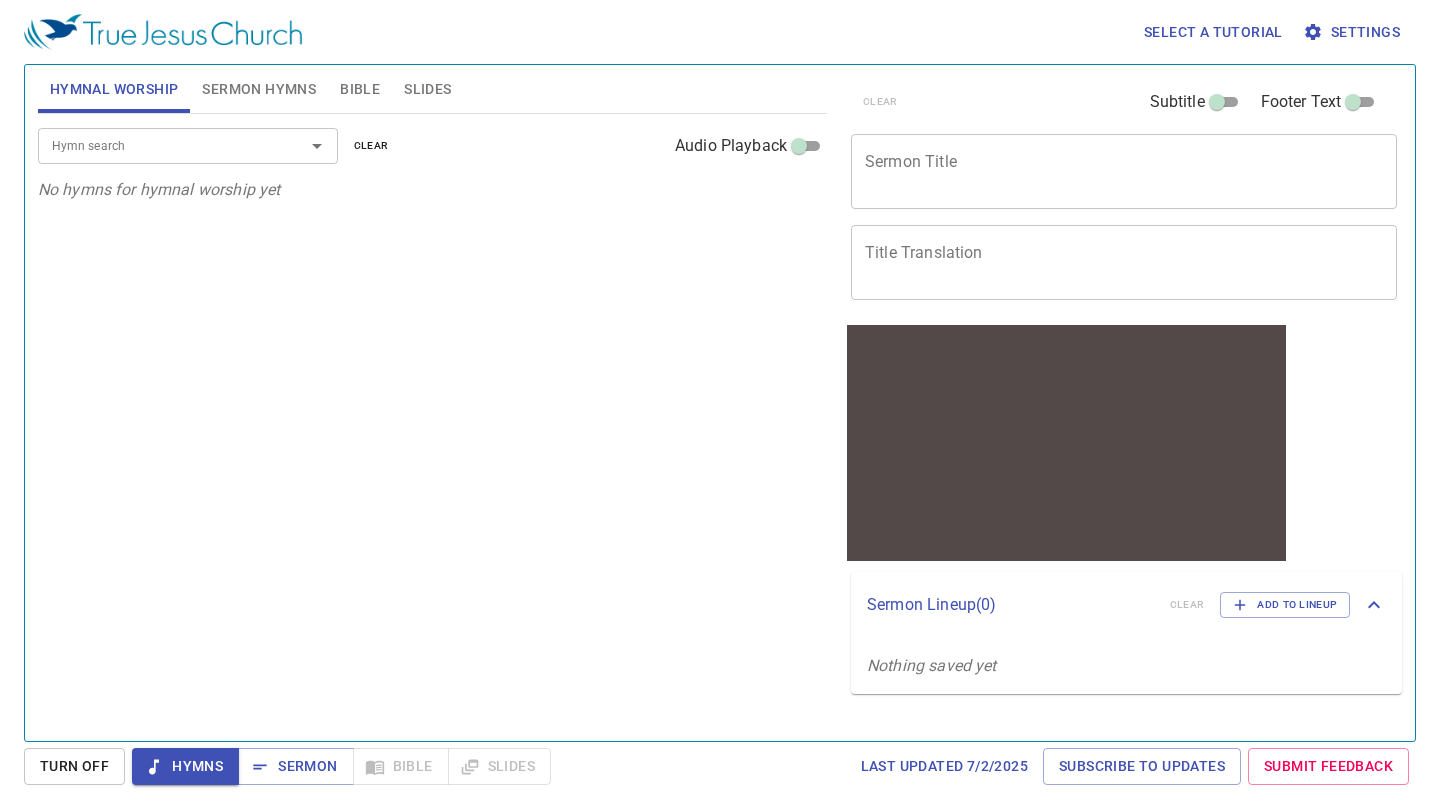 click 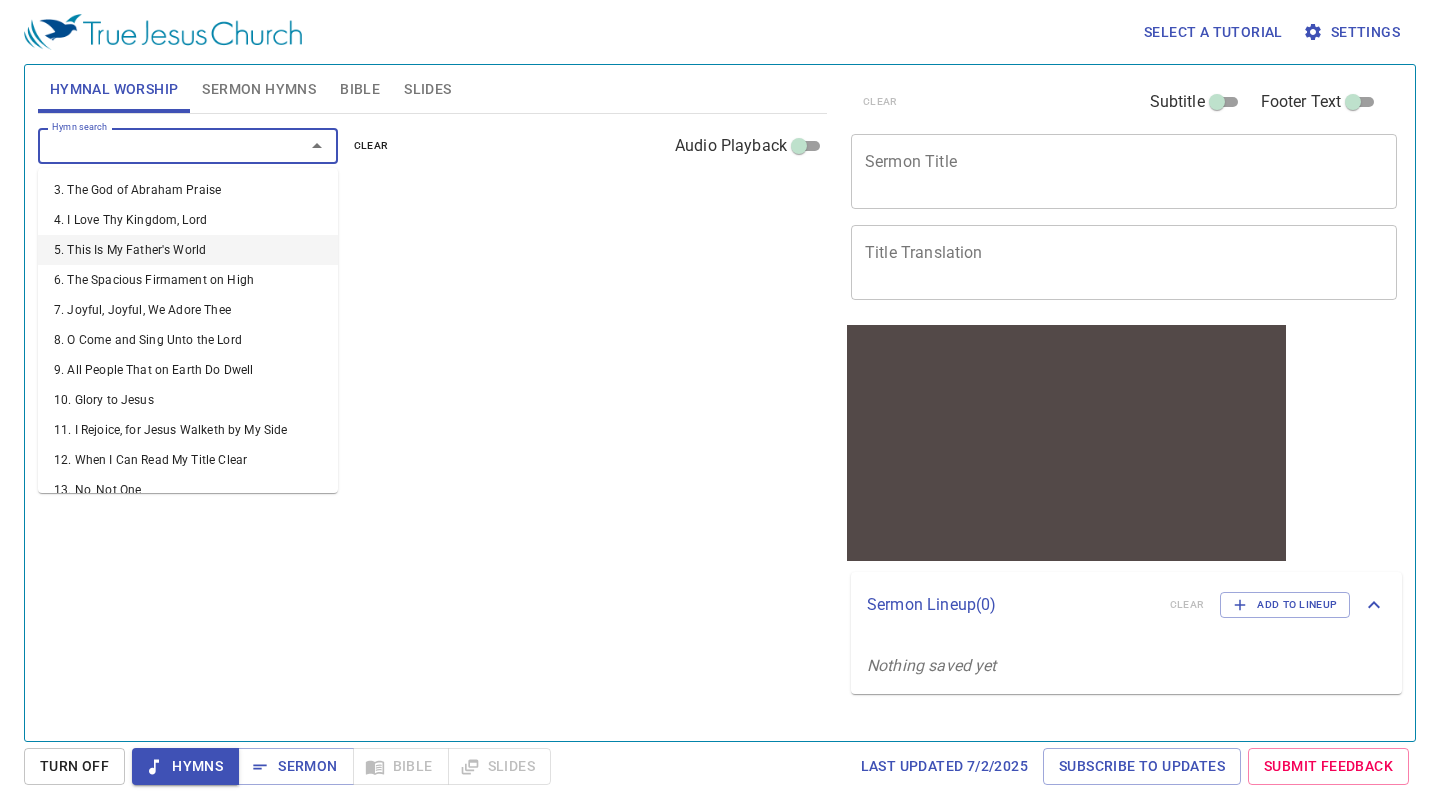 scroll, scrollTop: 62, scrollLeft: 0, axis: vertical 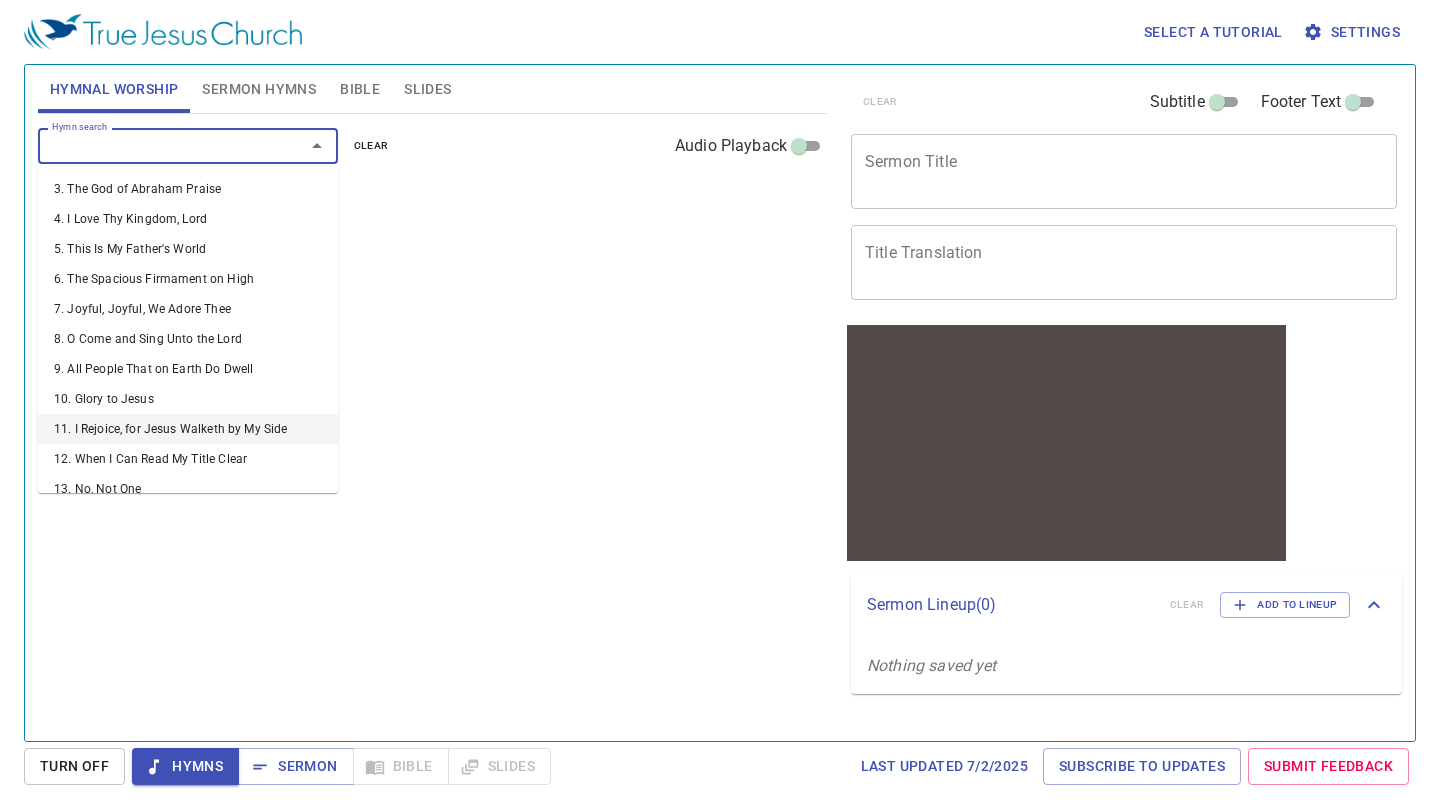 click on "11. I Rejoice, for Jesus Walketh by My Side" at bounding box center (188, 429) 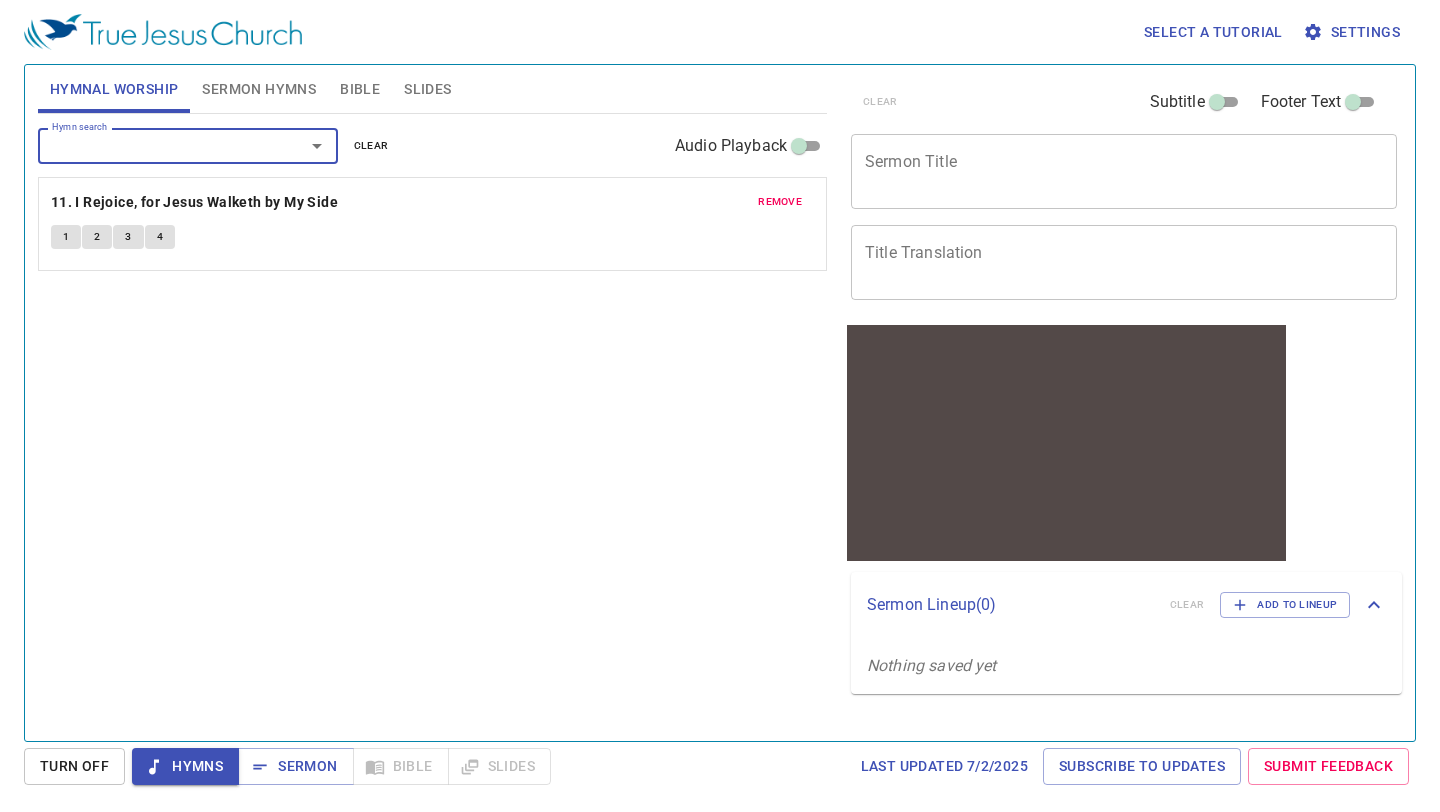 click on "1" at bounding box center [66, 237] 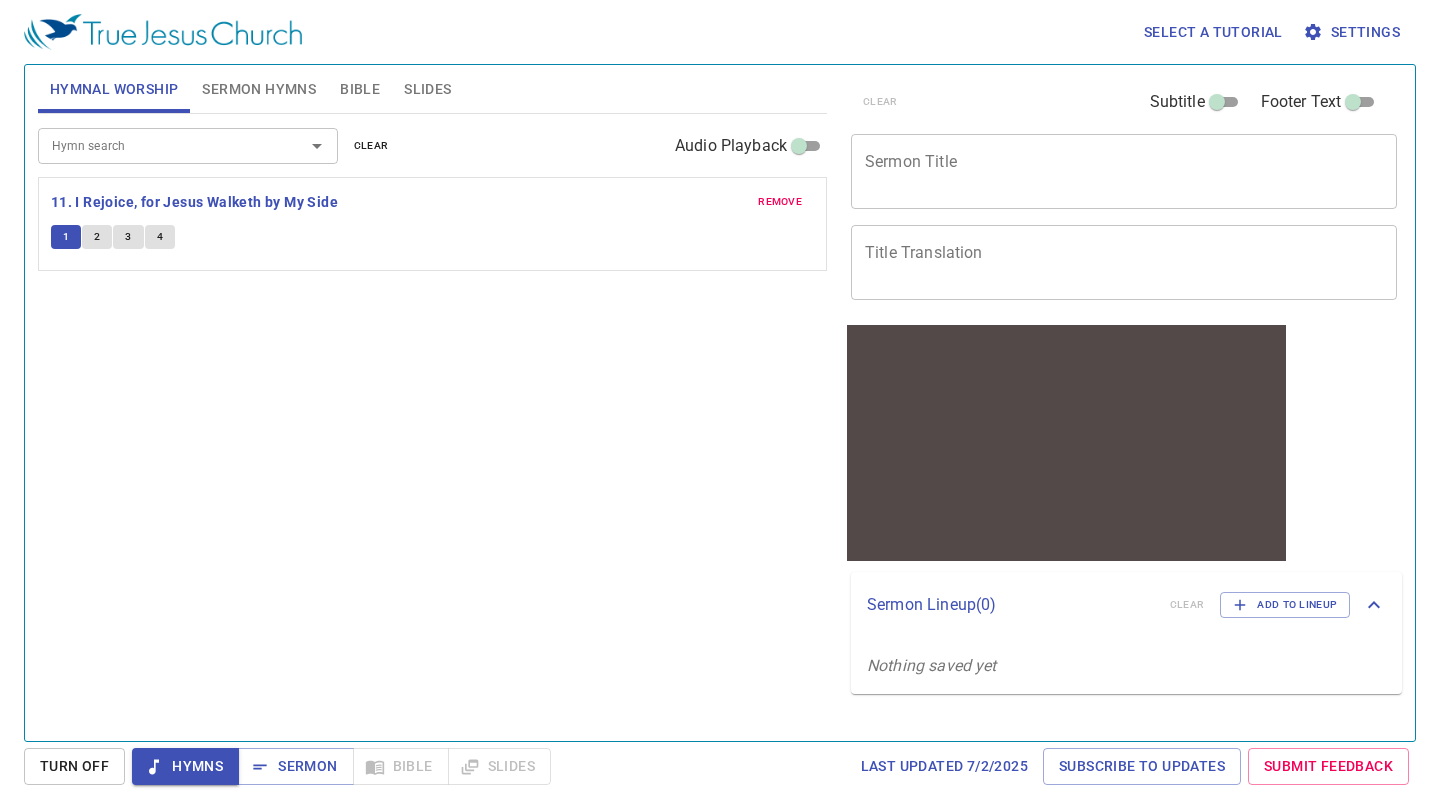 click on "2" at bounding box center (97, 237) 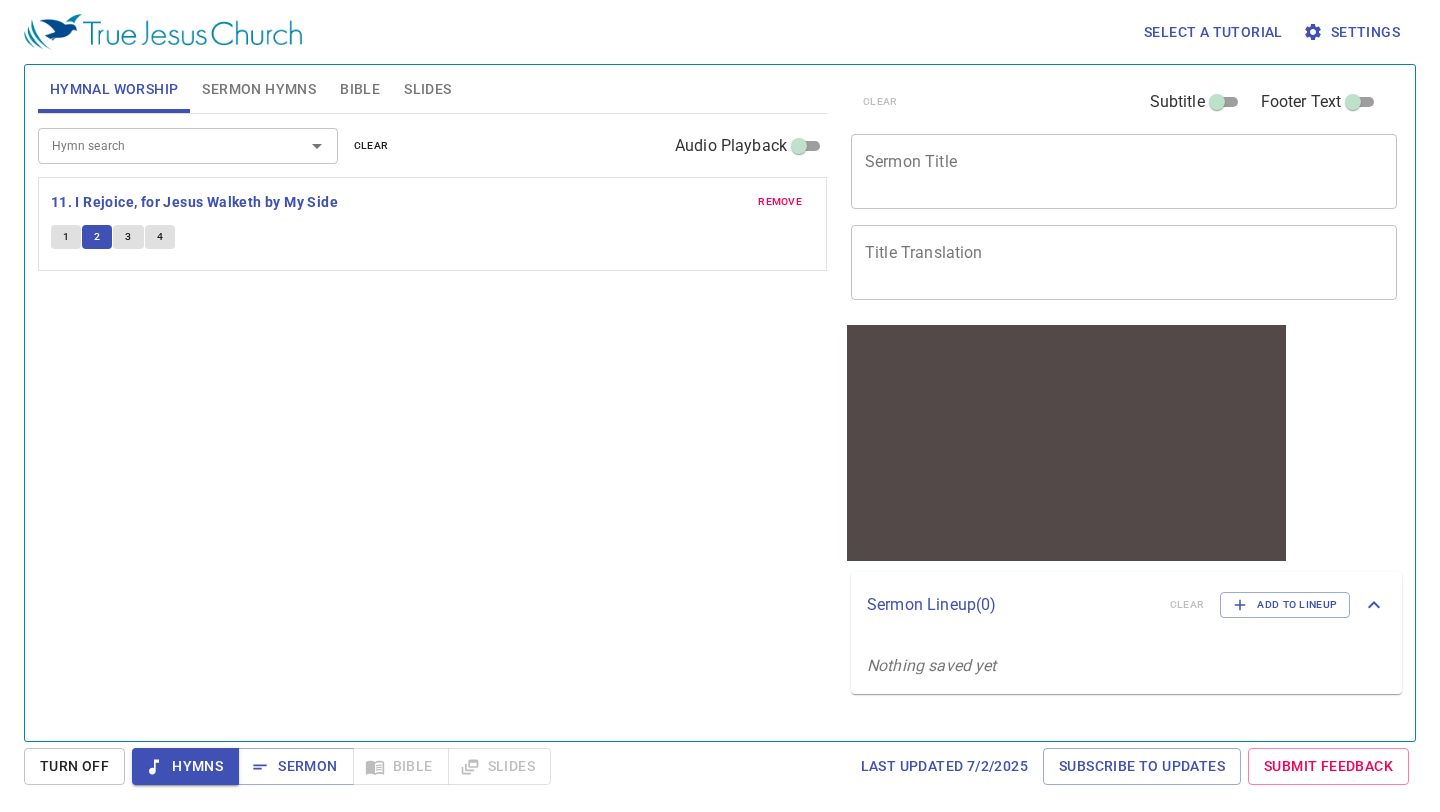 click on "3" at bounding box center [128, 237] 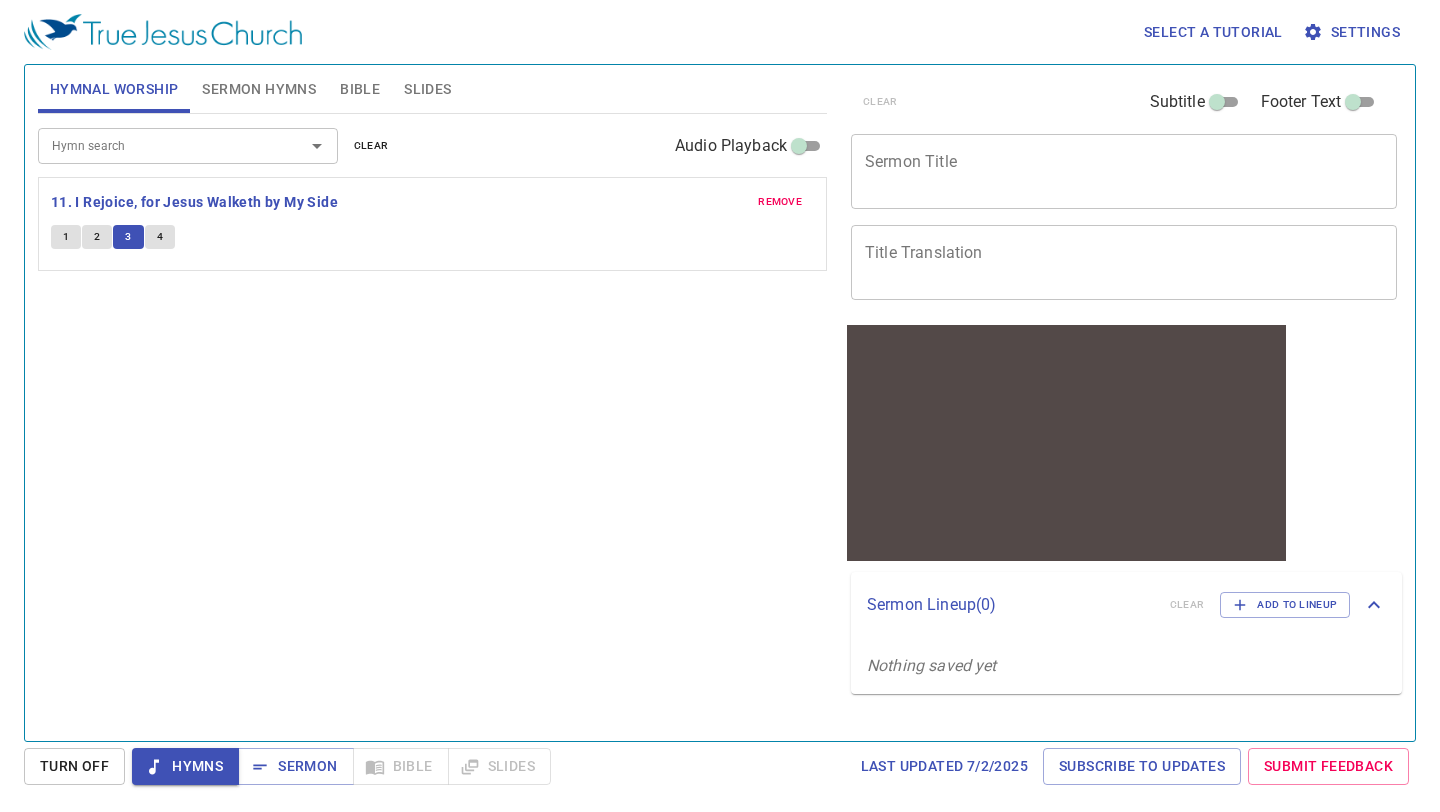 click on "4" at bounding box center (160, 237) 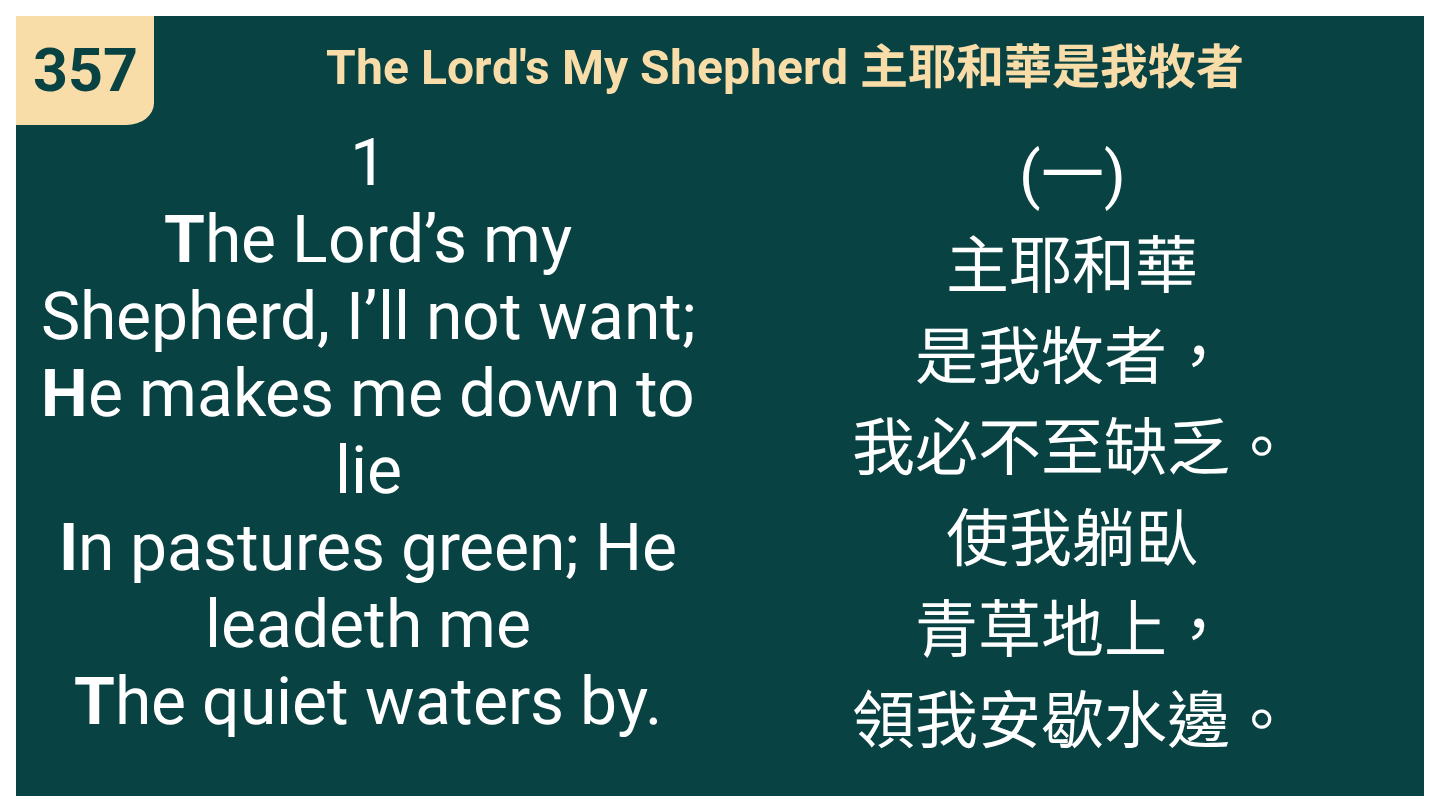 scroll, scrollTop: 0, scrollLeft: 0, axis: both 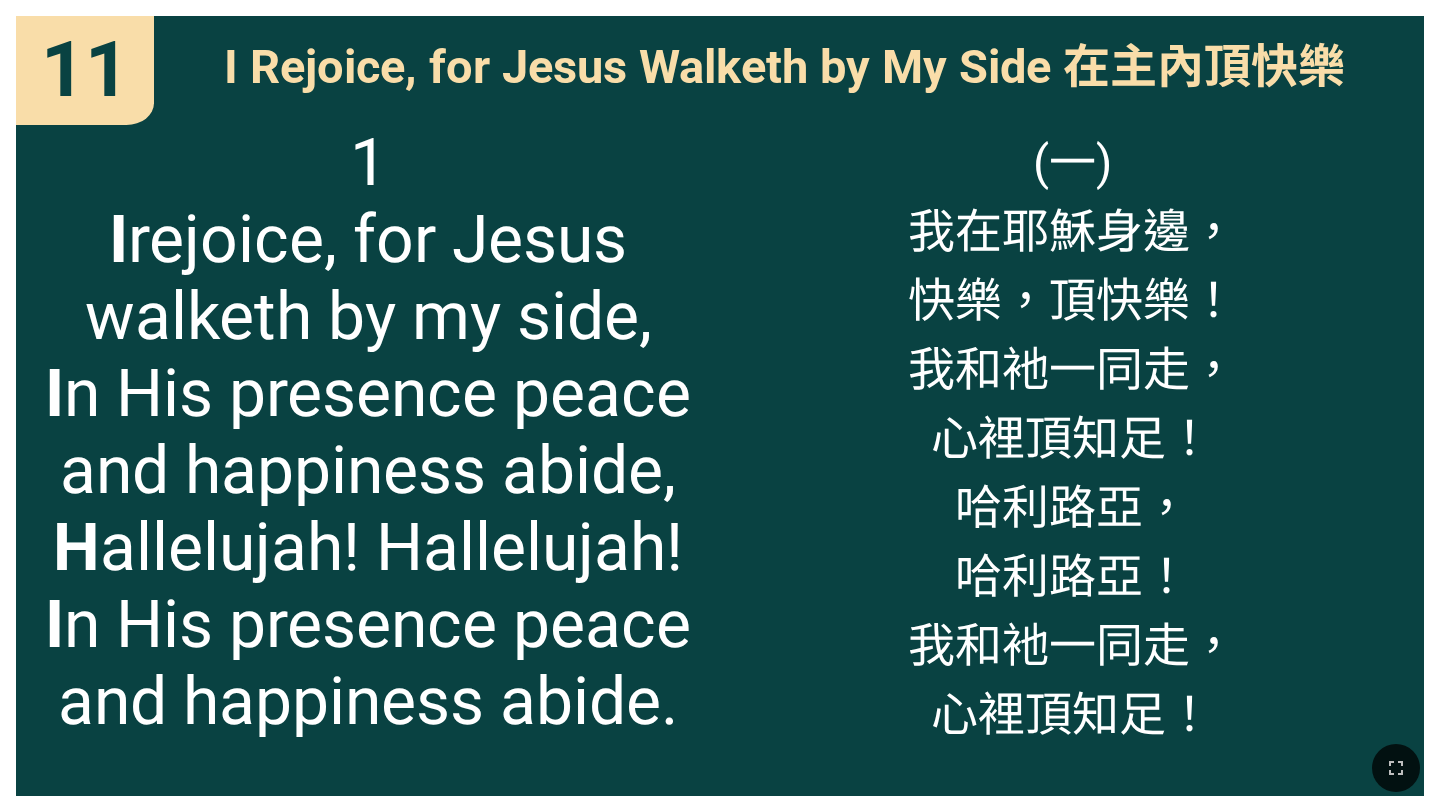 click on "1 I rejoice, for Jesus walketh by my side, In His presence peace and happiness abide, Hallelujah! Hallelujah! In His presence peace and happiness abide." at bounding box center [368, 432] 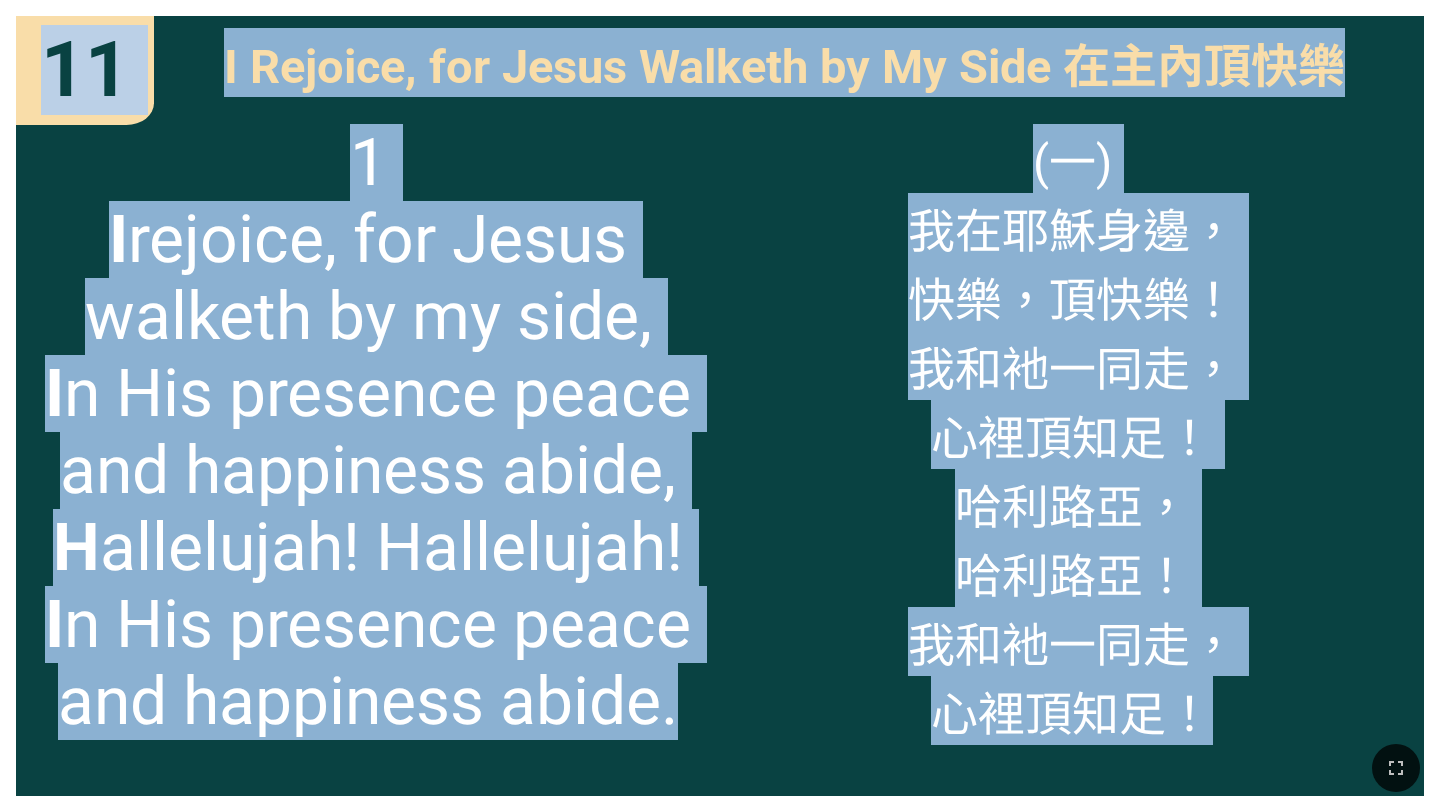 drag, startPoint x: 48, startPoint y: 58, endPoint x: 1242, endPoint y: 718, distance: 1364.2712 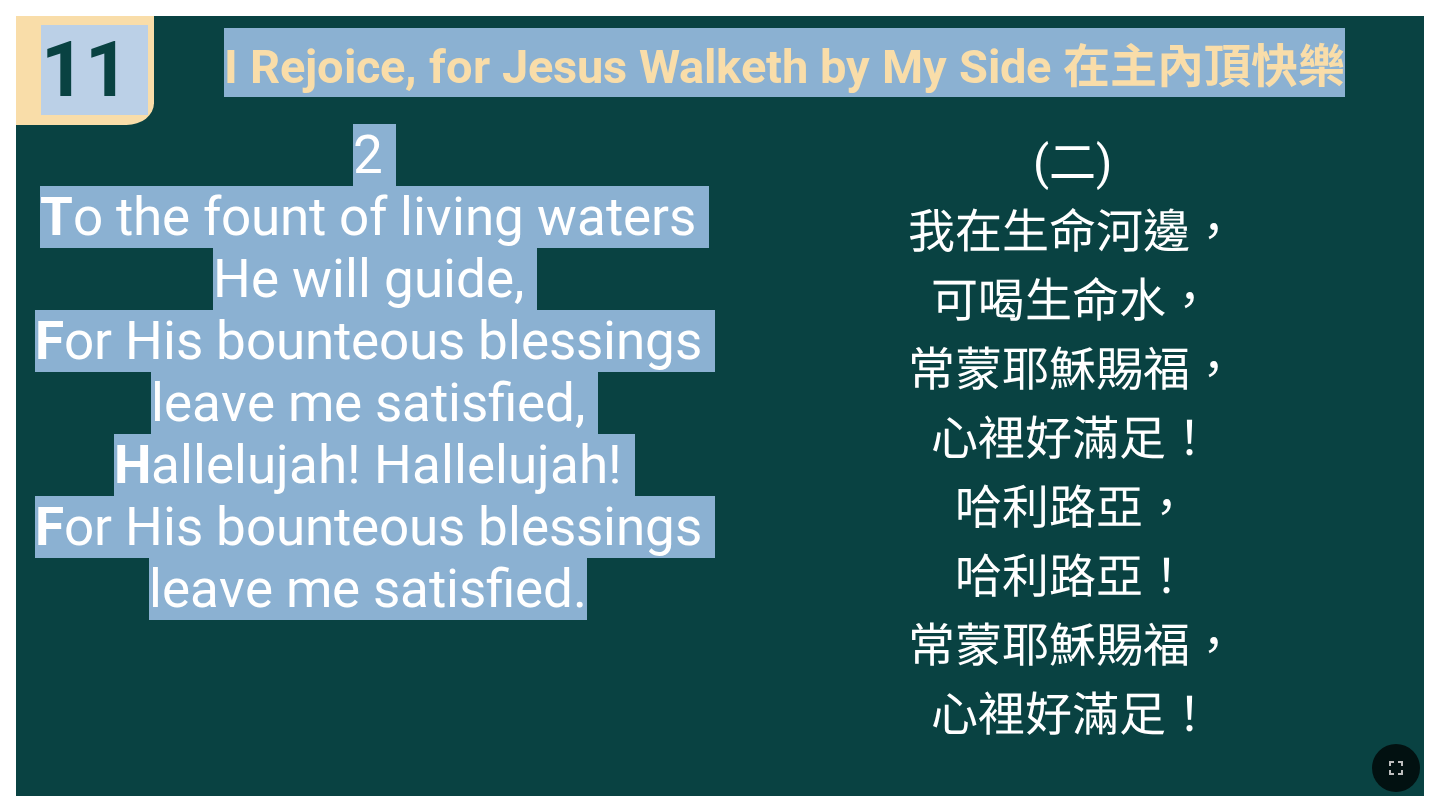 click on "2 To the fount of living waters He will guide, For His bounteous blessings leave me satisfied, Hallelujah! Hallelujah! For His bounteous blessings leave me satisfied." at bounding box center [368, 372] 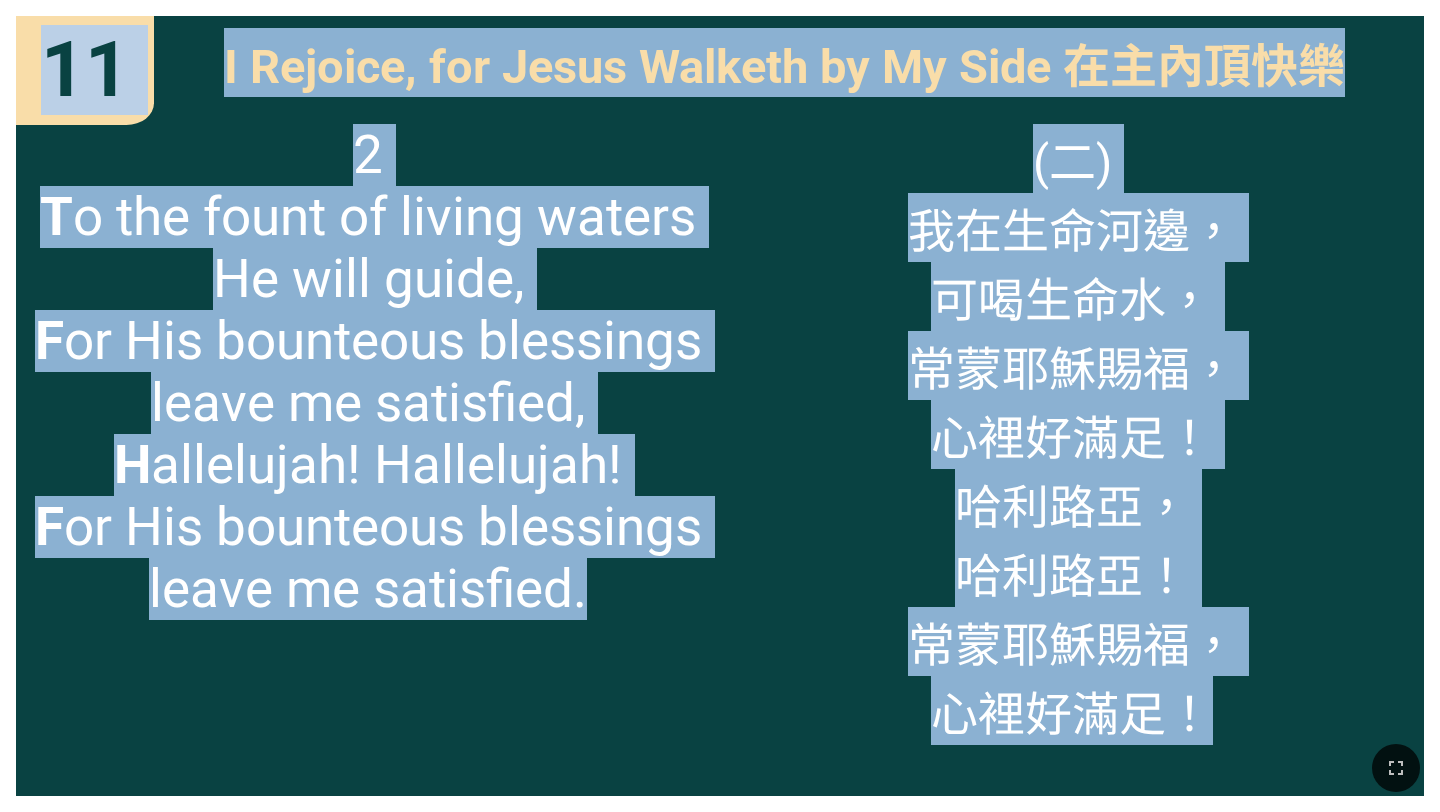 drag, startPoint x: 55, startPoint y: 43, endPoint x: 1210, endPoint y: 701, distance: 1329.2814 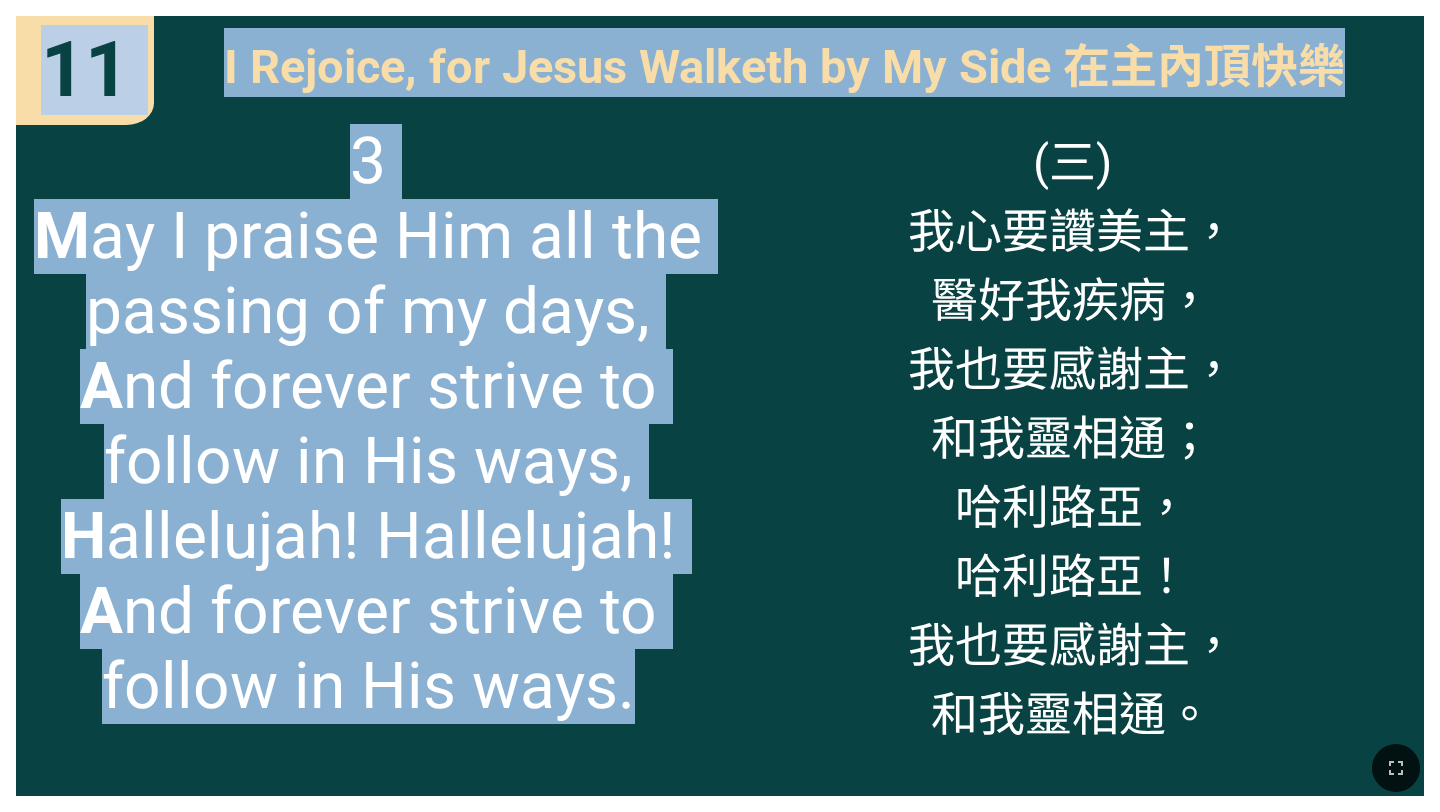 click on "3 May I praise Him all the passing of my days, And forever strive to follow in His ways, Hallelujah! Hallelujah! And forever strive to follow in His ways." at bounding box center (368, 424) 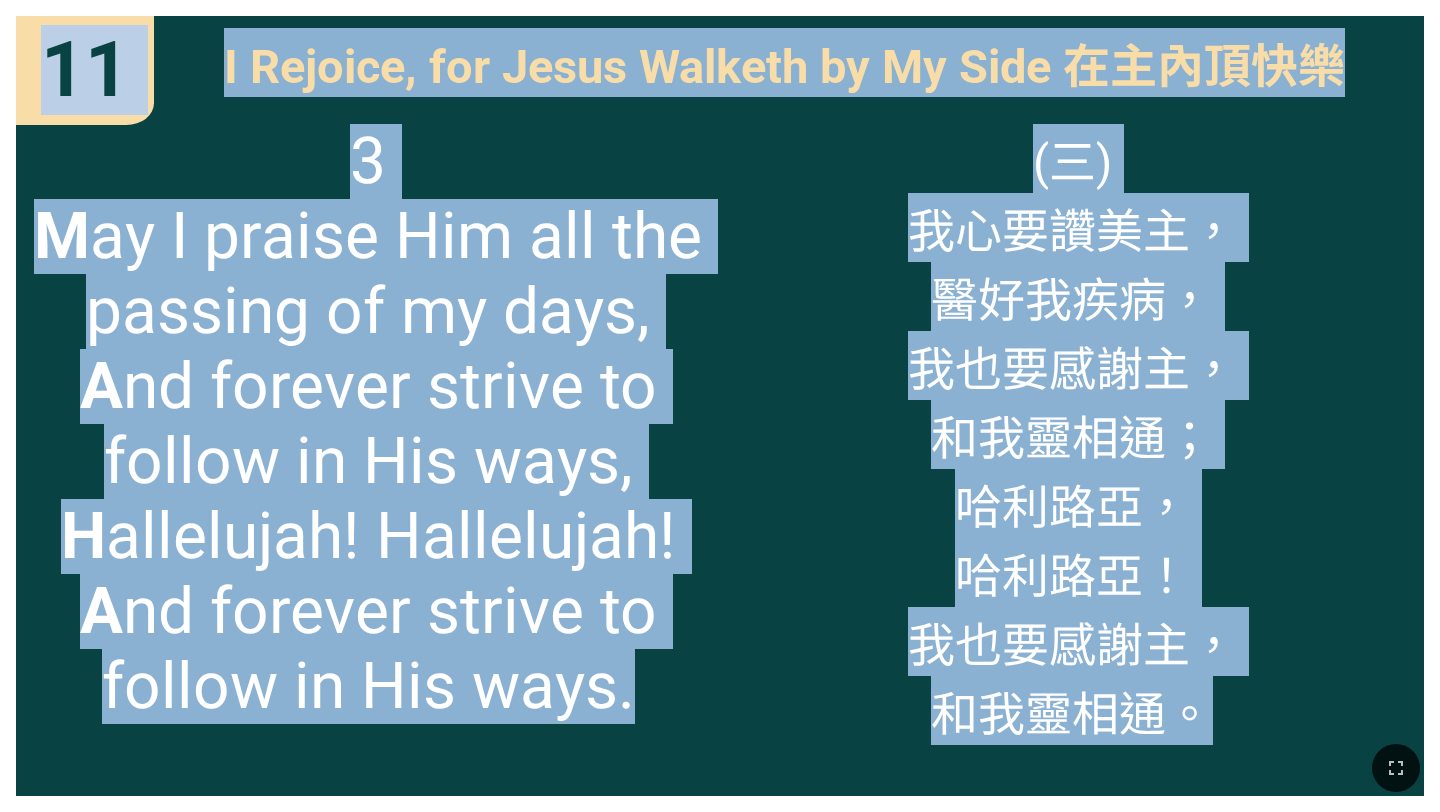 drag, startPoint x: 52, startPoint y: 52, endPoint x: 1195, endPoint y: 714, distance: 1320.8683 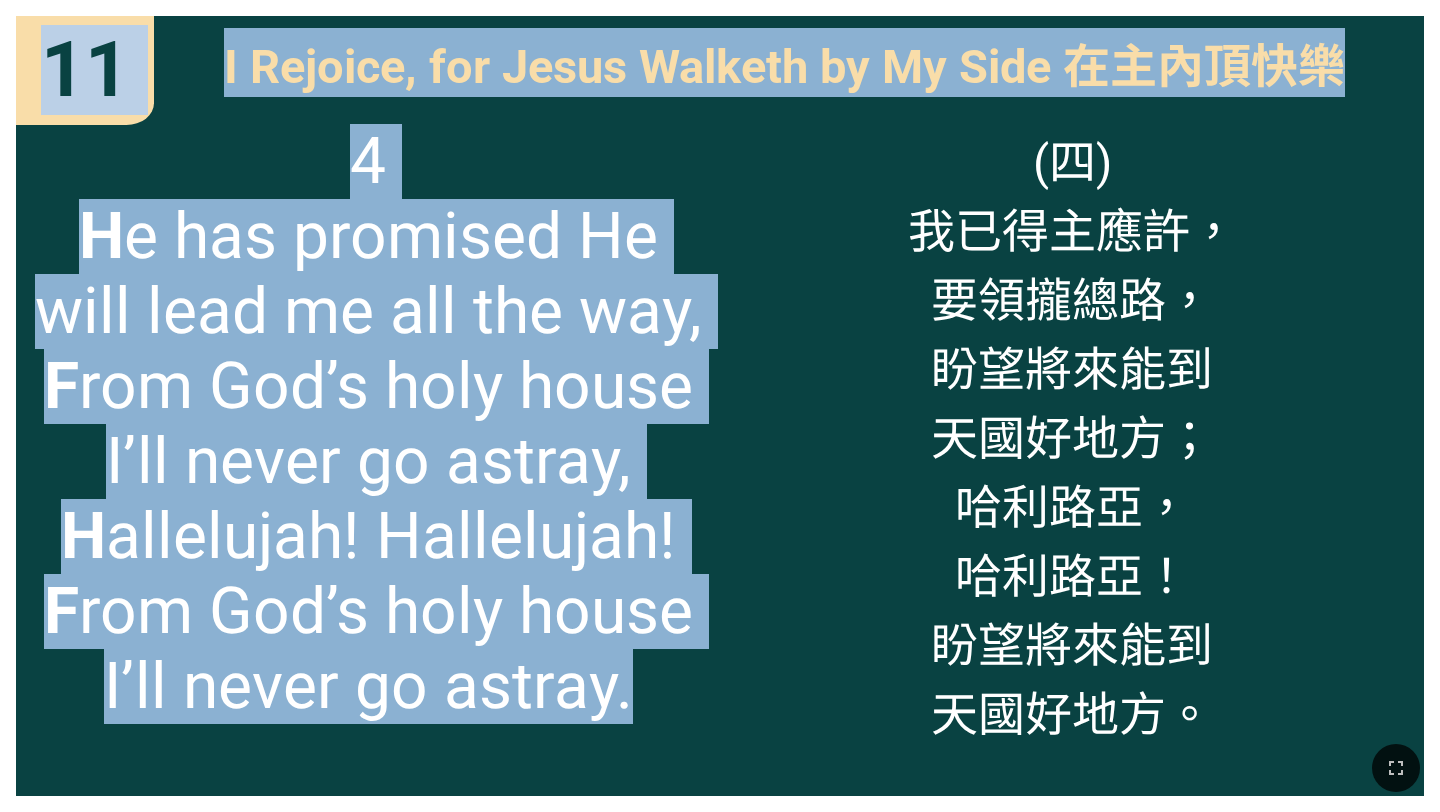 click on "4 He has promised He will lead me all the way, From God’s holy house I’ll never go astray, Hallelujah! Hallelujah! From God’s holy house I’ll never go astray." at bounding box center [368, 424] 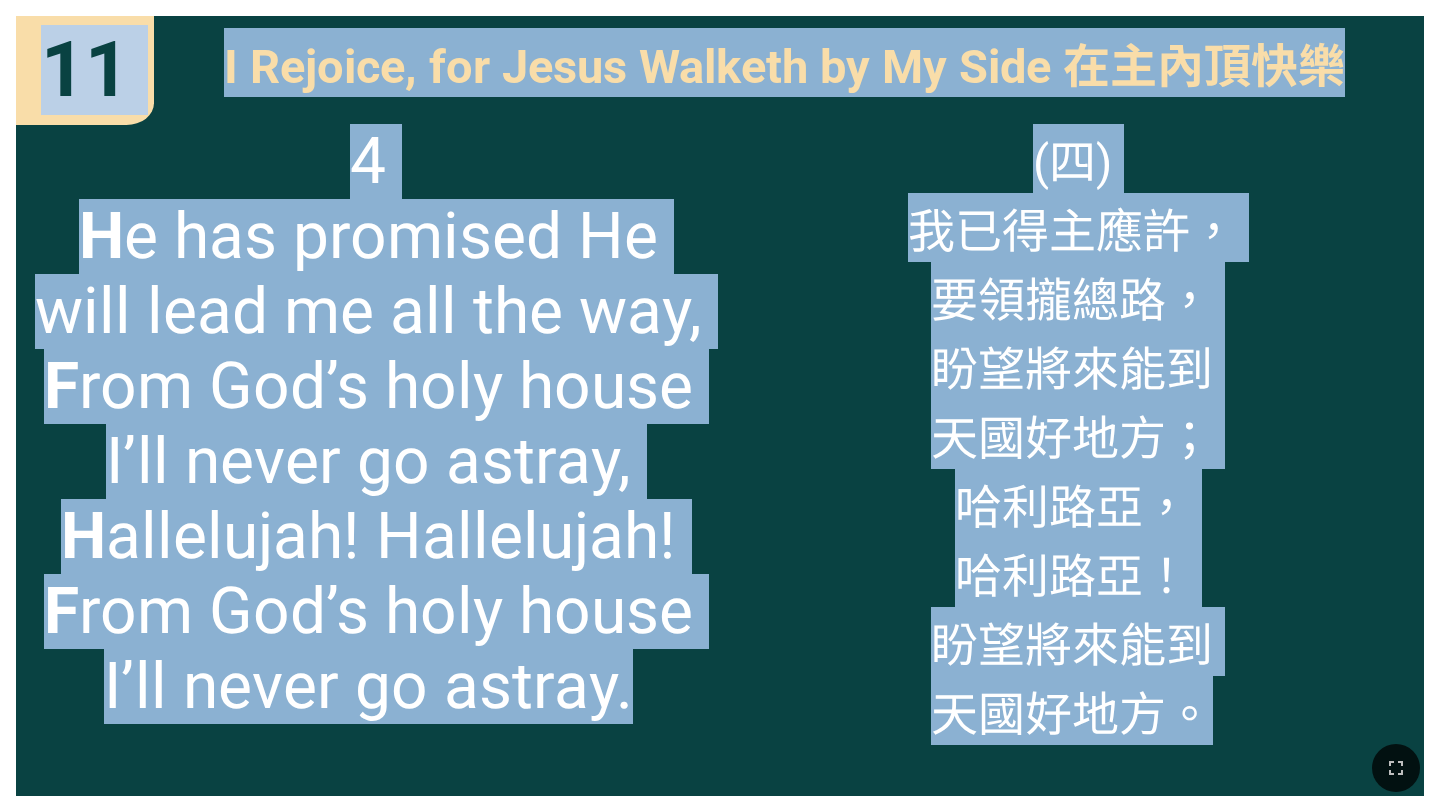 drag, startPoint x: 51, startPoint y: 55, endPoint x: 1186, endPoint y: 756, distance: 1334.0262 